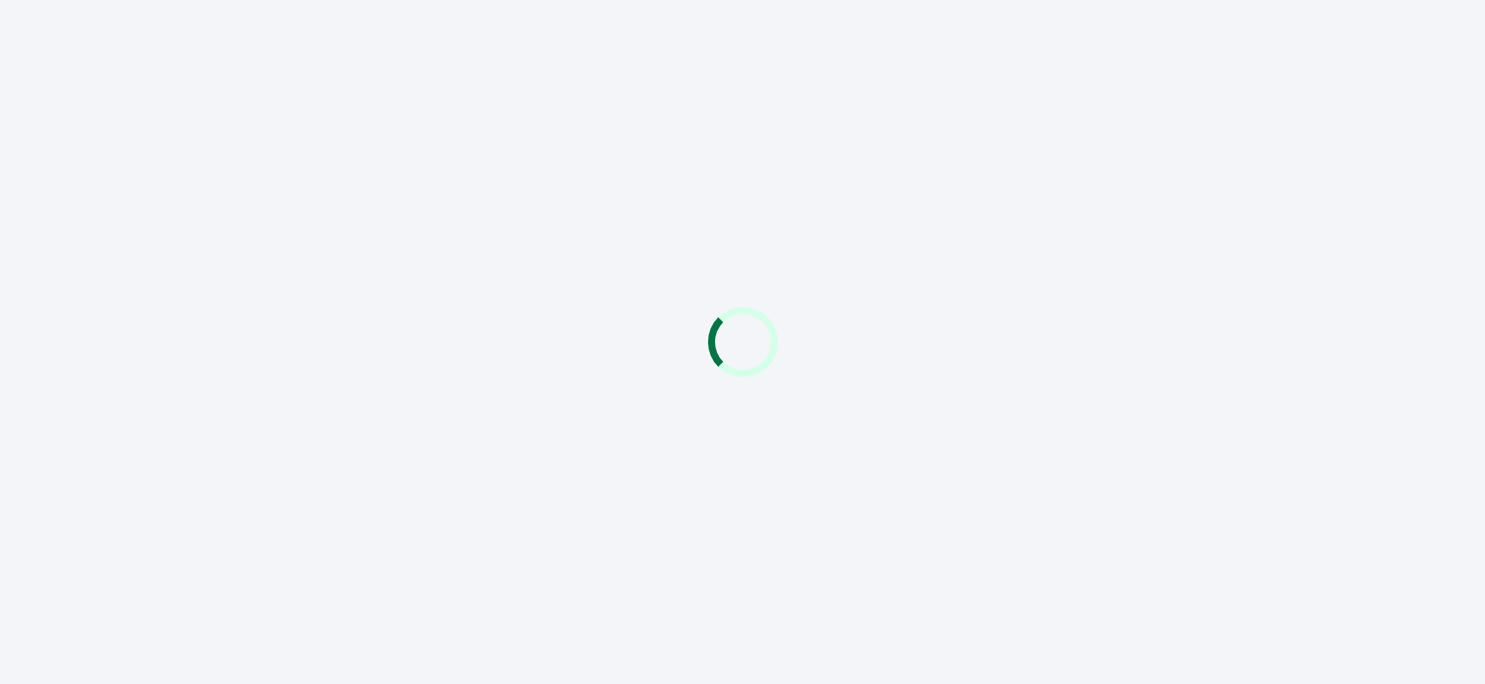 scroll, scrollTop: 0, scrollLeft: 0, axis: both 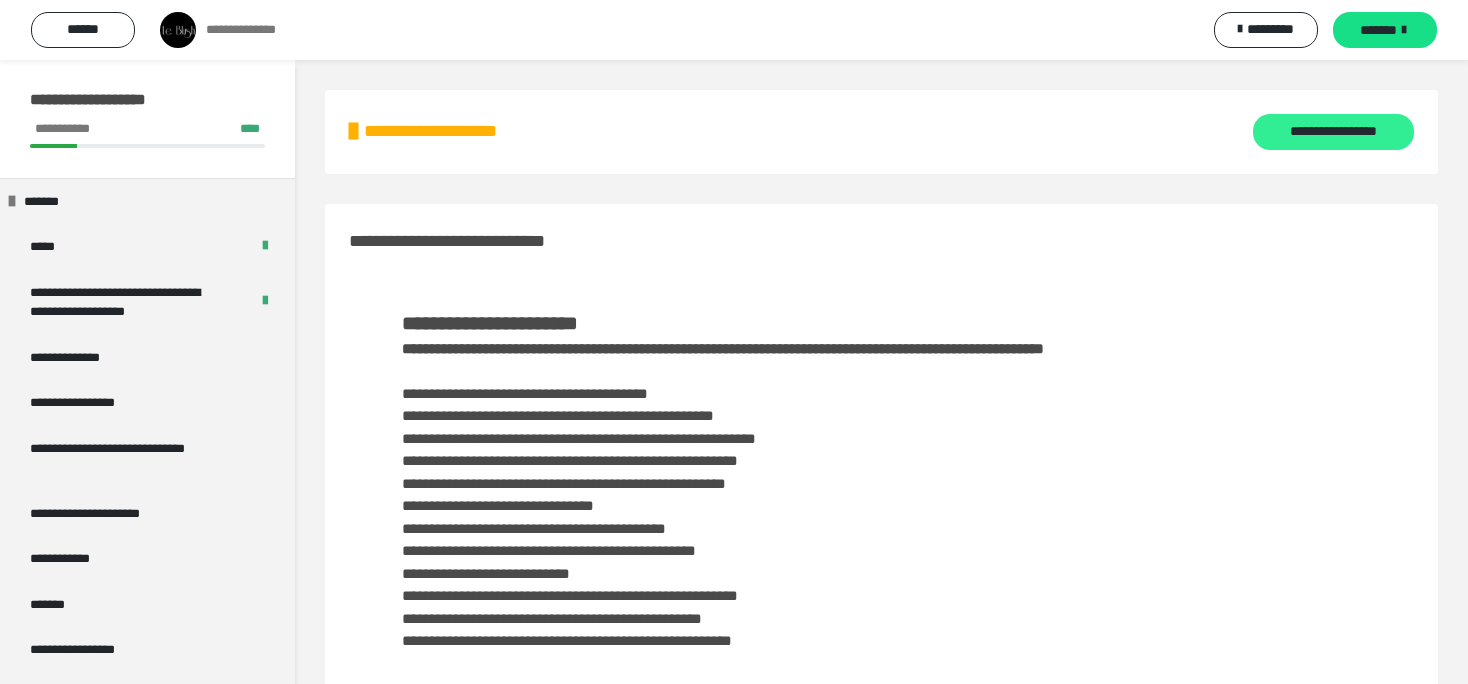 click on "**********" at bounding box center [1333, 132] 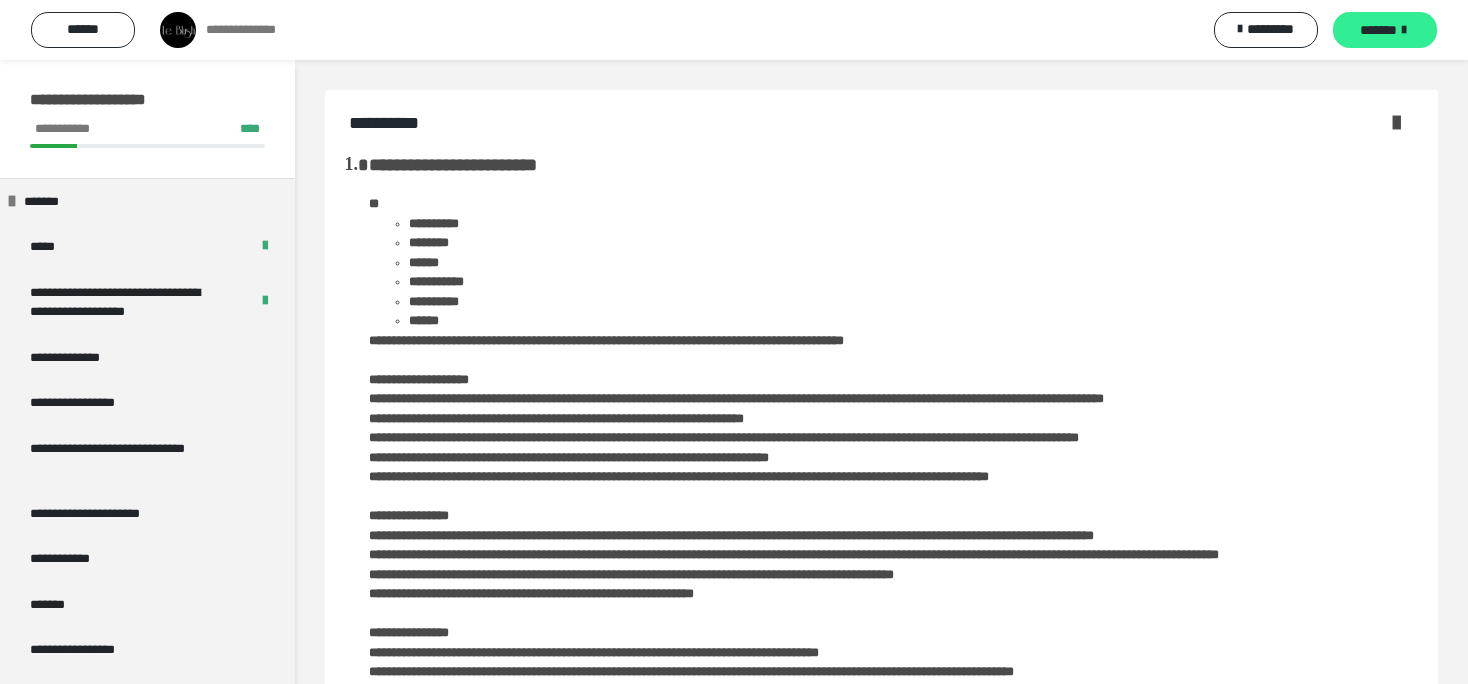 click on "*******" at bounding box center [1378, 30] 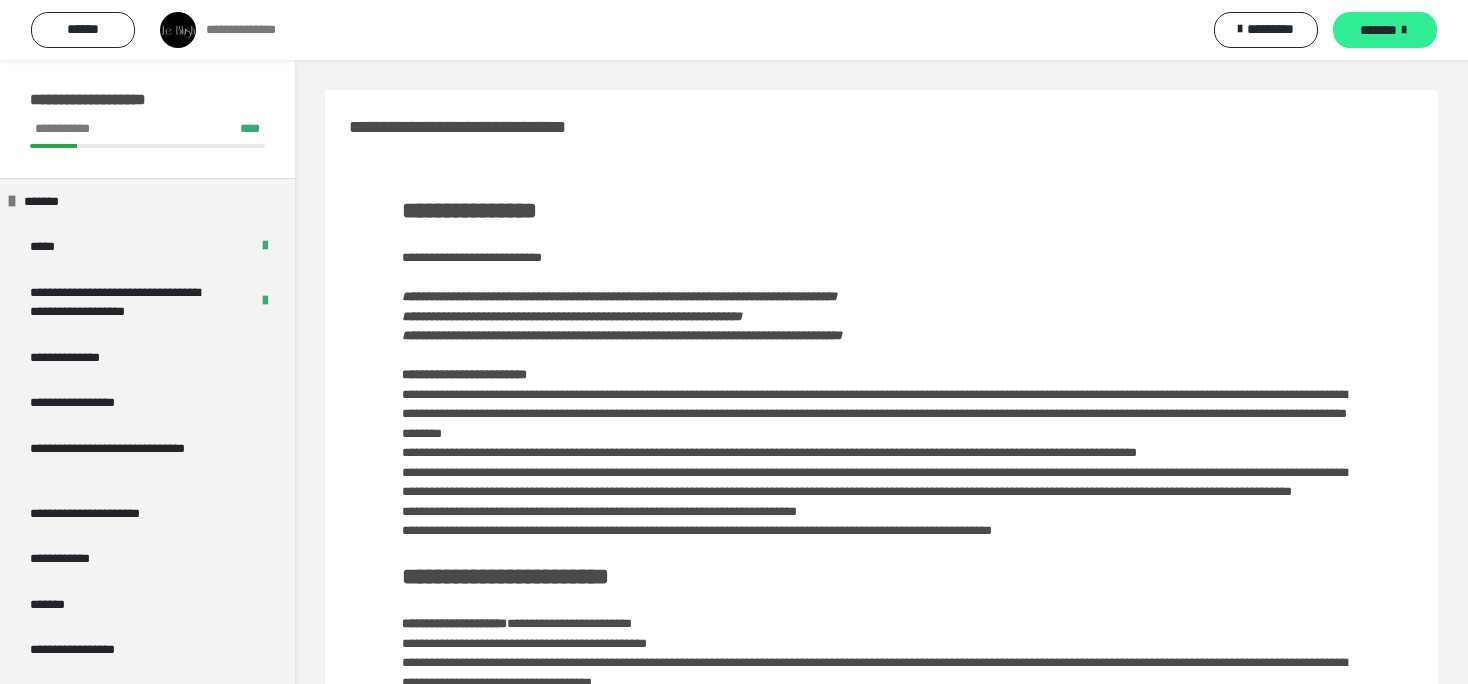 click on "*******" at bounding box center (1378, 30) 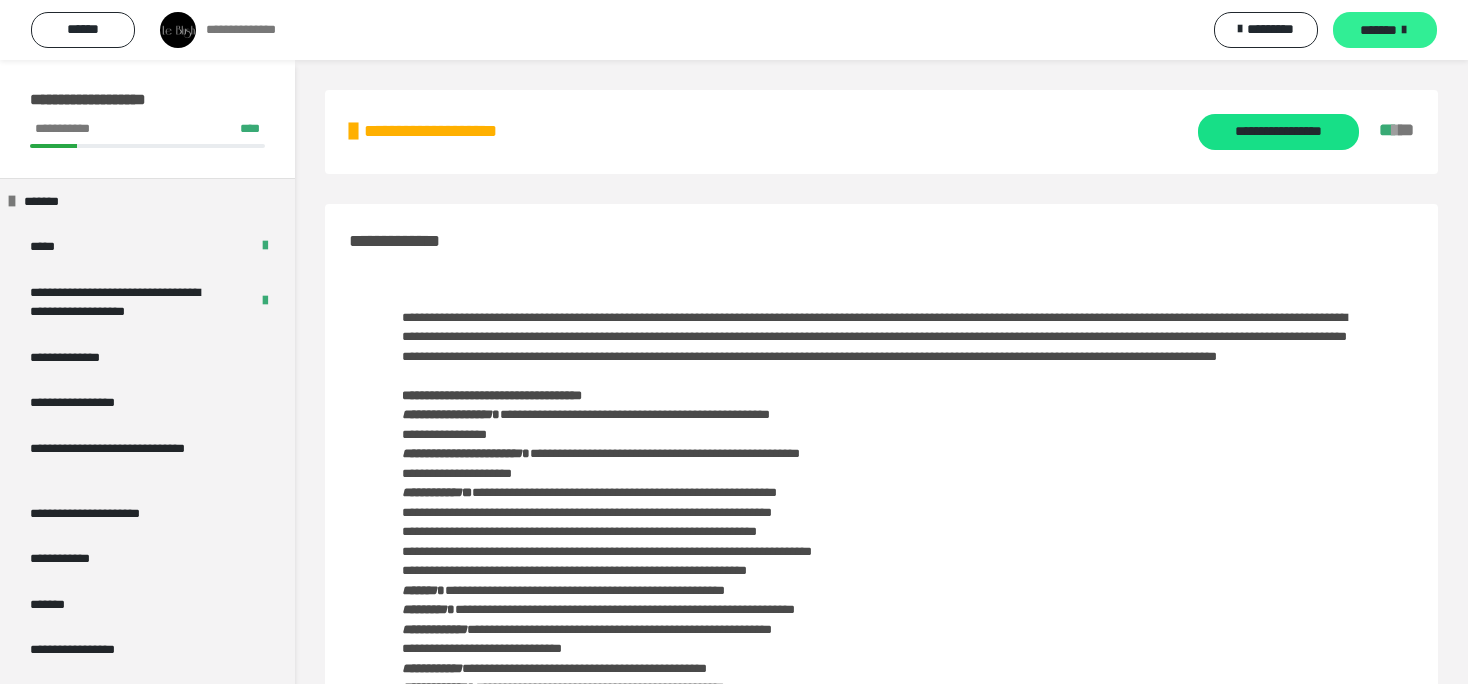 click on "*******" at bounding box center [1378, 30] 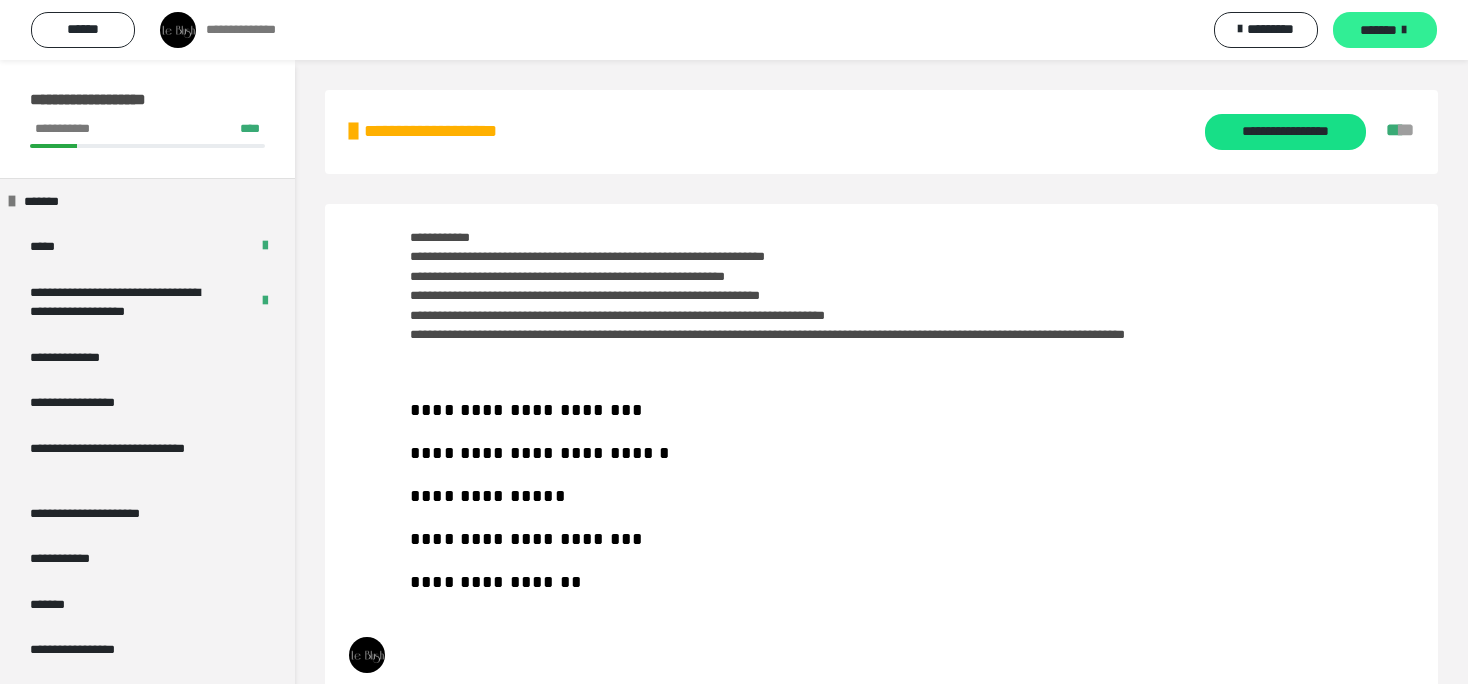 click on "*******" at bounding box center (1378, 30) 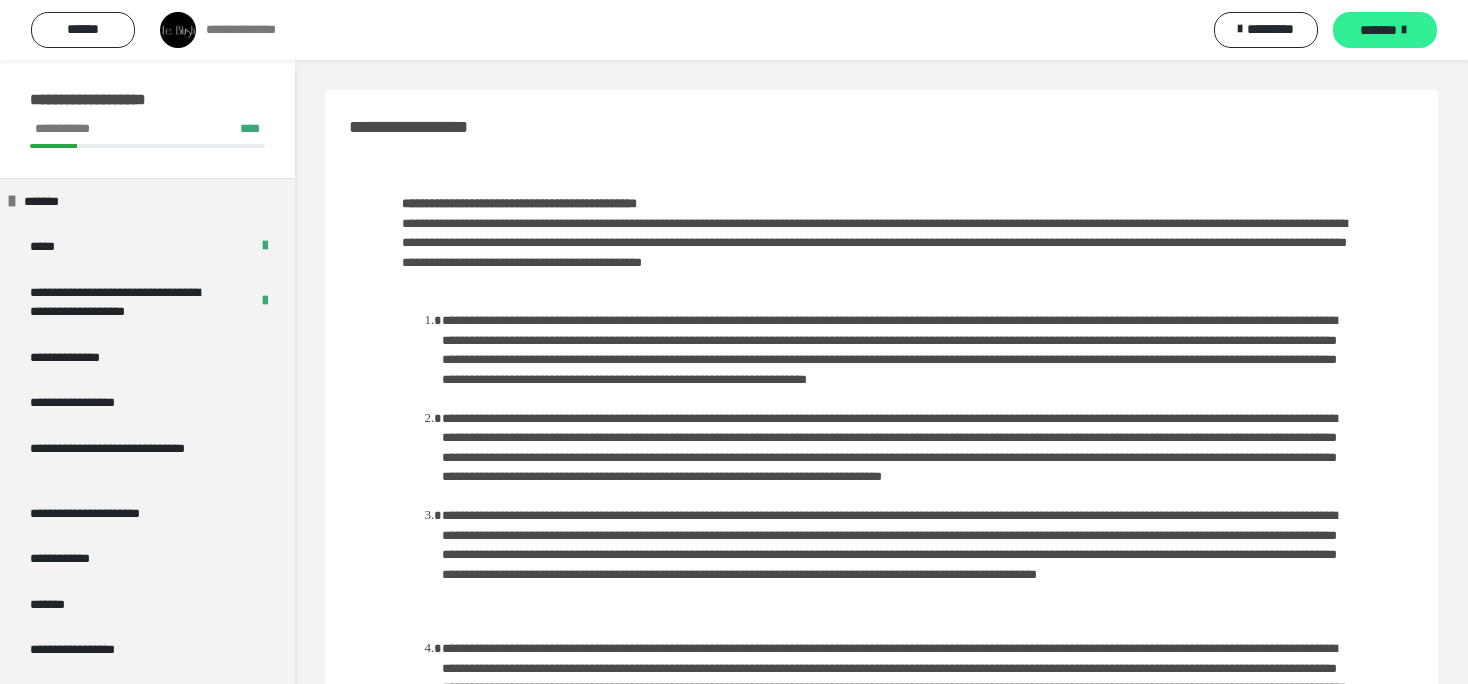 click on "*******" at bounding box center (1378, 30) 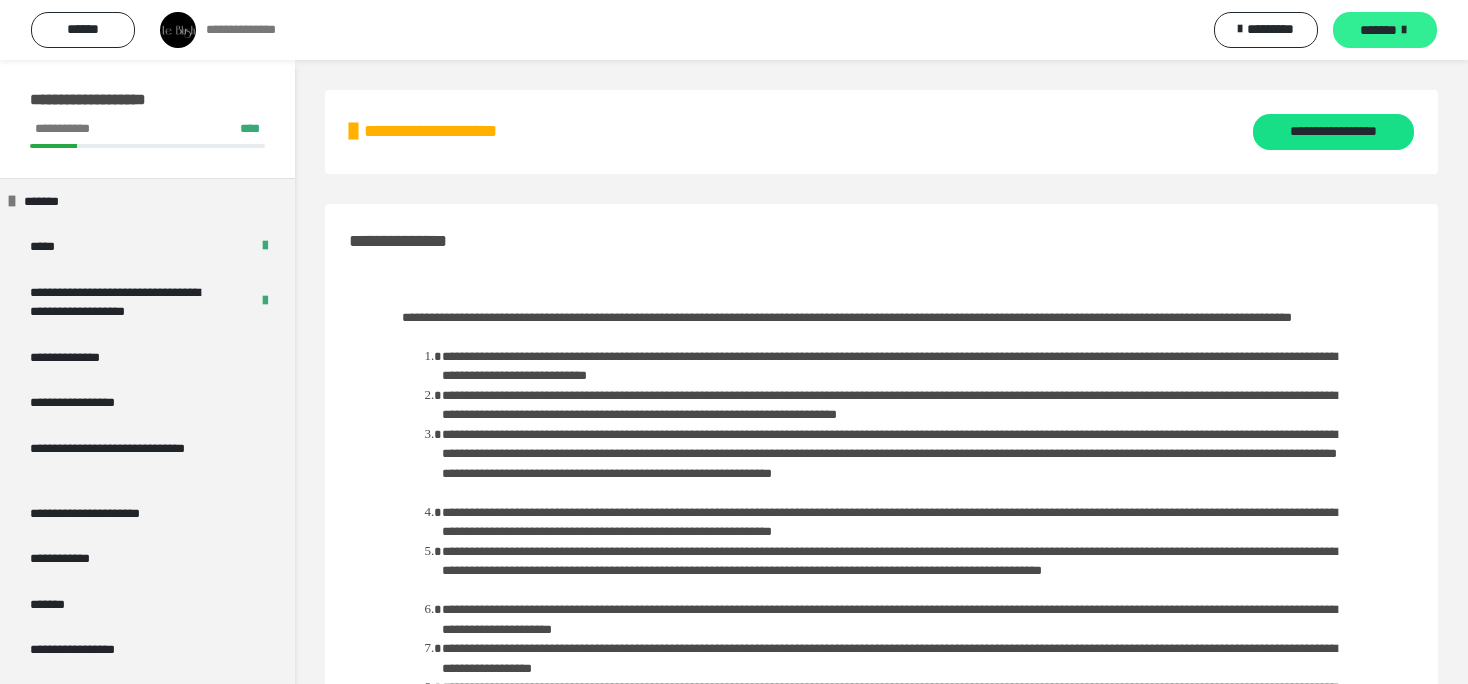 click on "*******" at bounding box center [1378, 30] 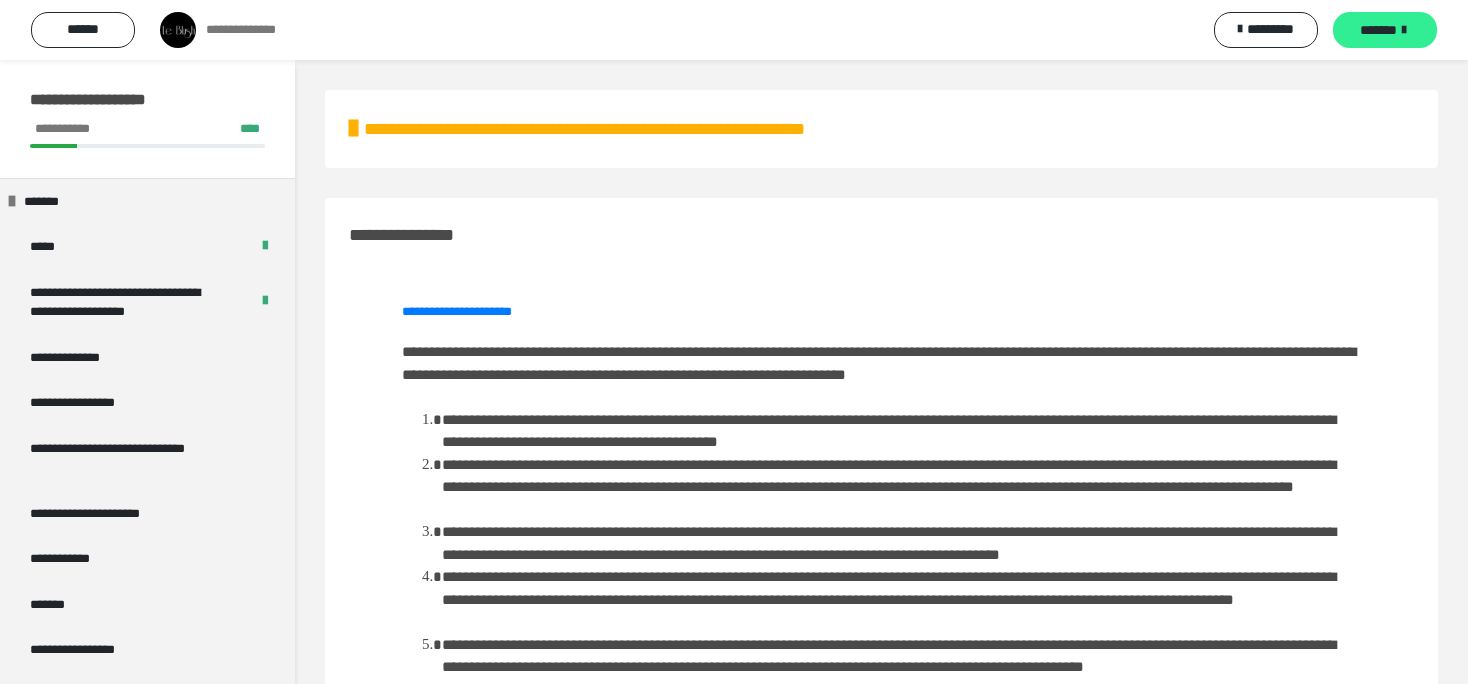 click on "*******" at bounding box center (1378, 30) 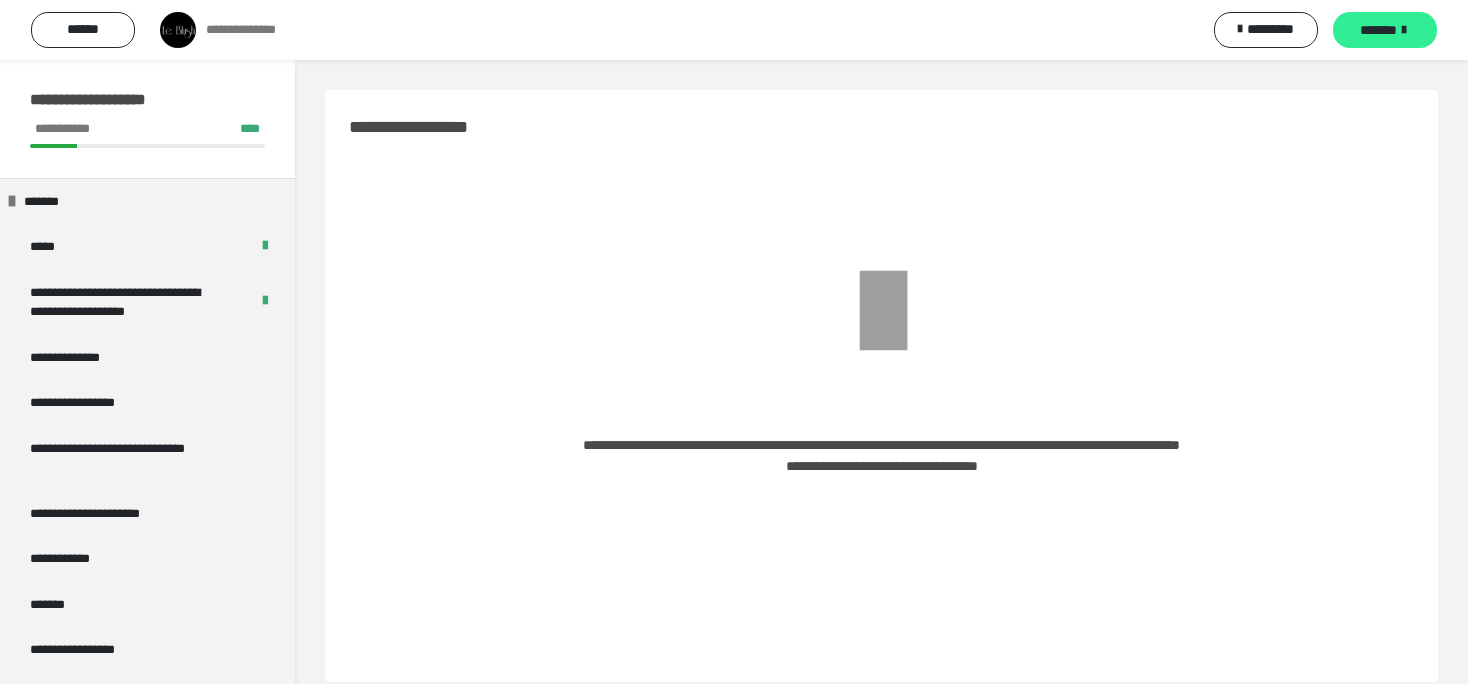 click on "*******" at bounding box center [1378, 30] 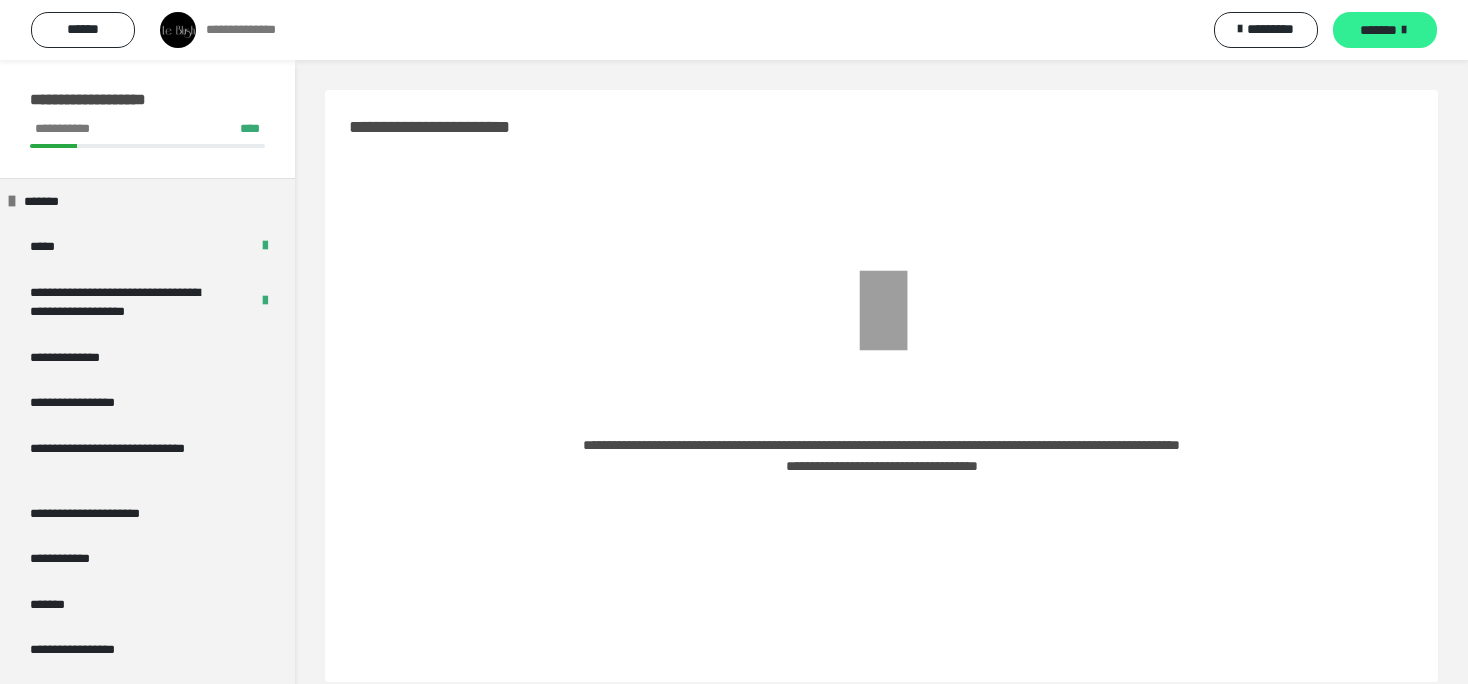 click on "*******" at bounding box center [1378, 30] 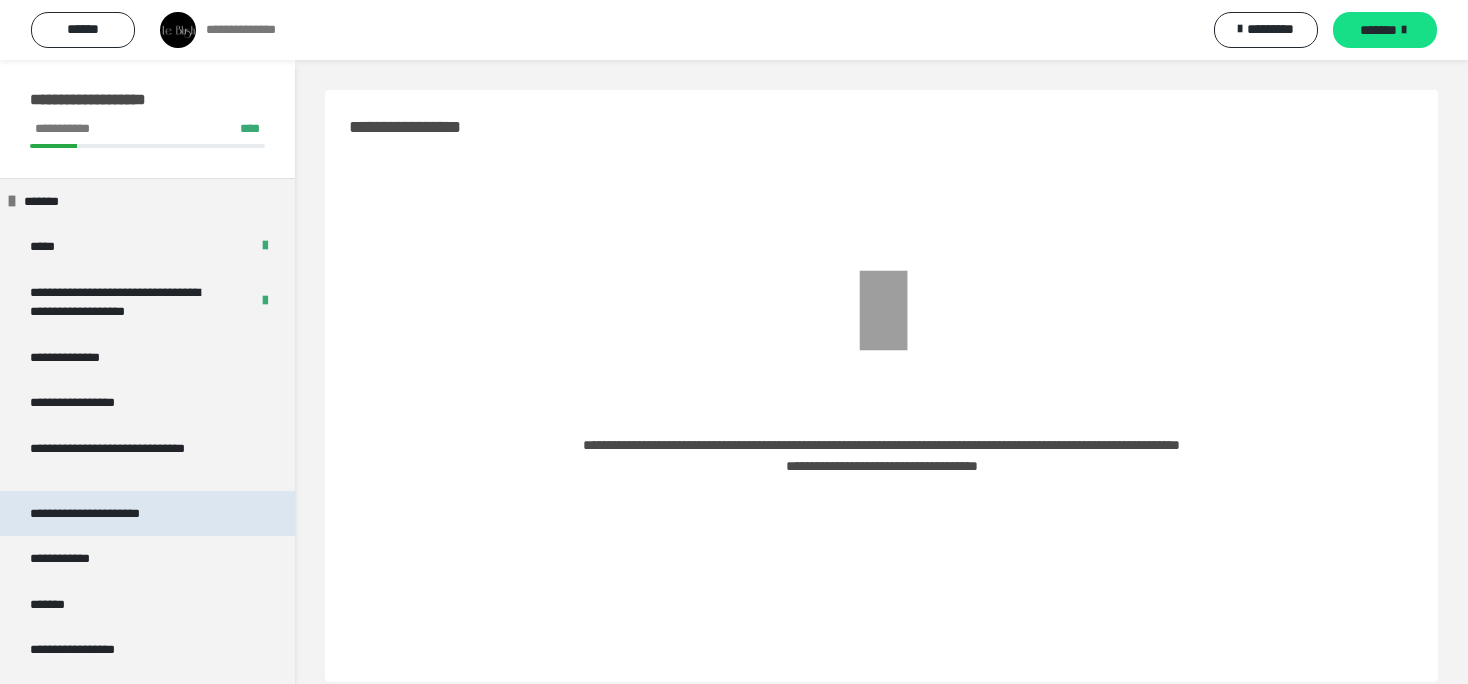 click on "**********" at bounding box center [112, 514] 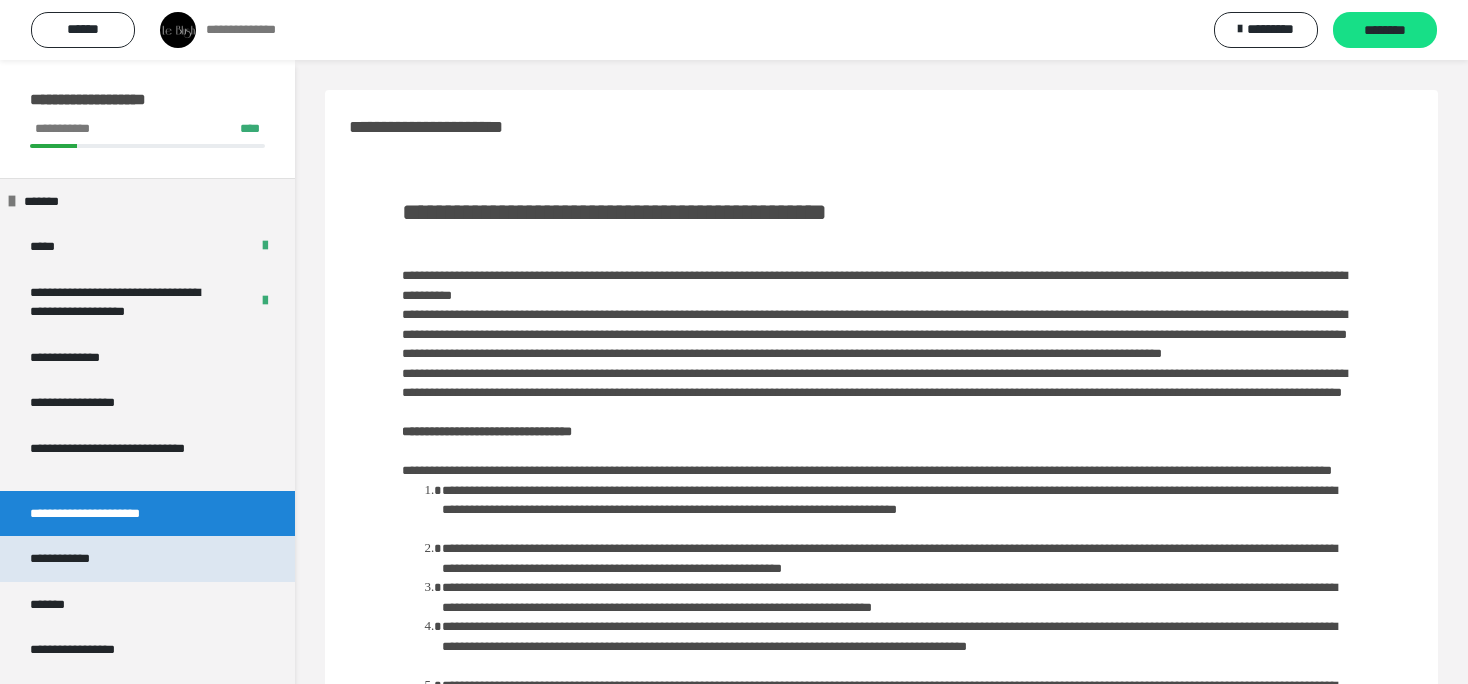 drag, startPoint x: 71, startPoint y: 537, endPoint x: 86, endPoint y: 550, distance: 19.849434 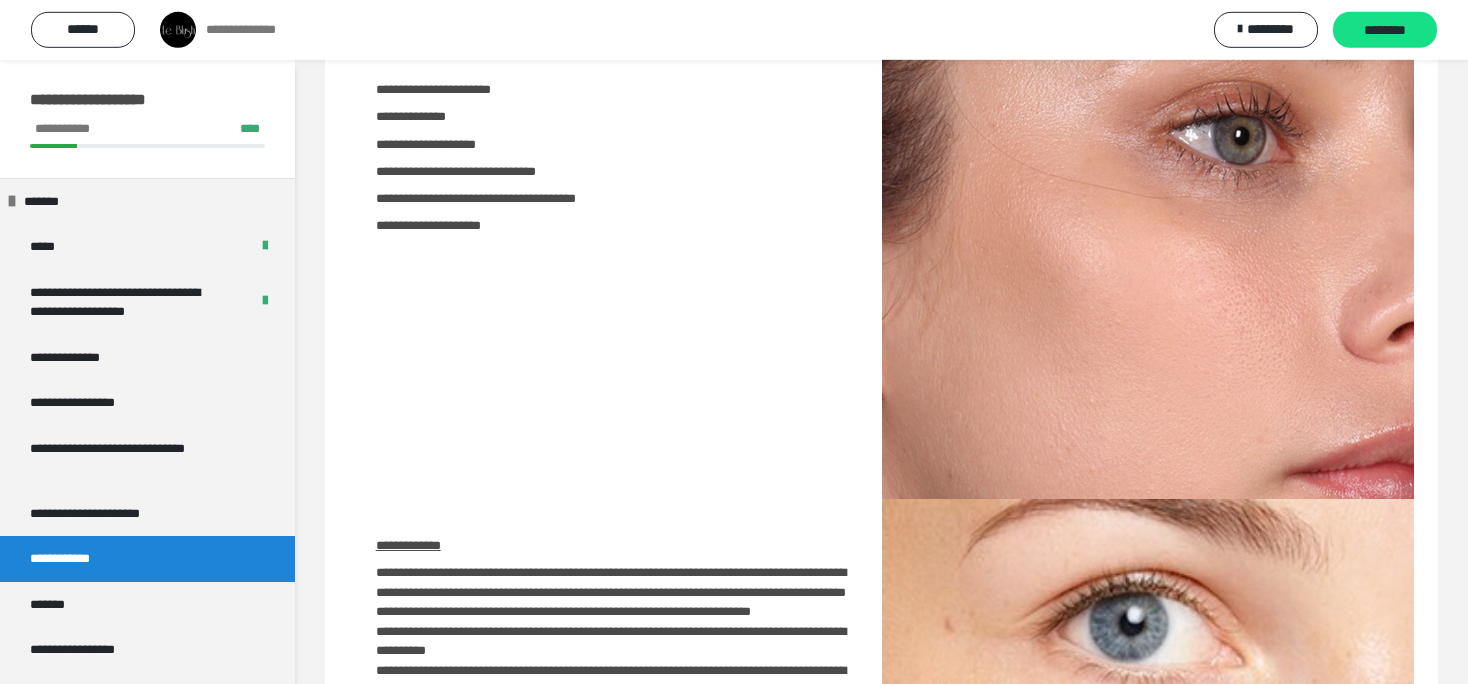 scroll, scrollTop: 188, scrollLeft: 0, axis: vertical 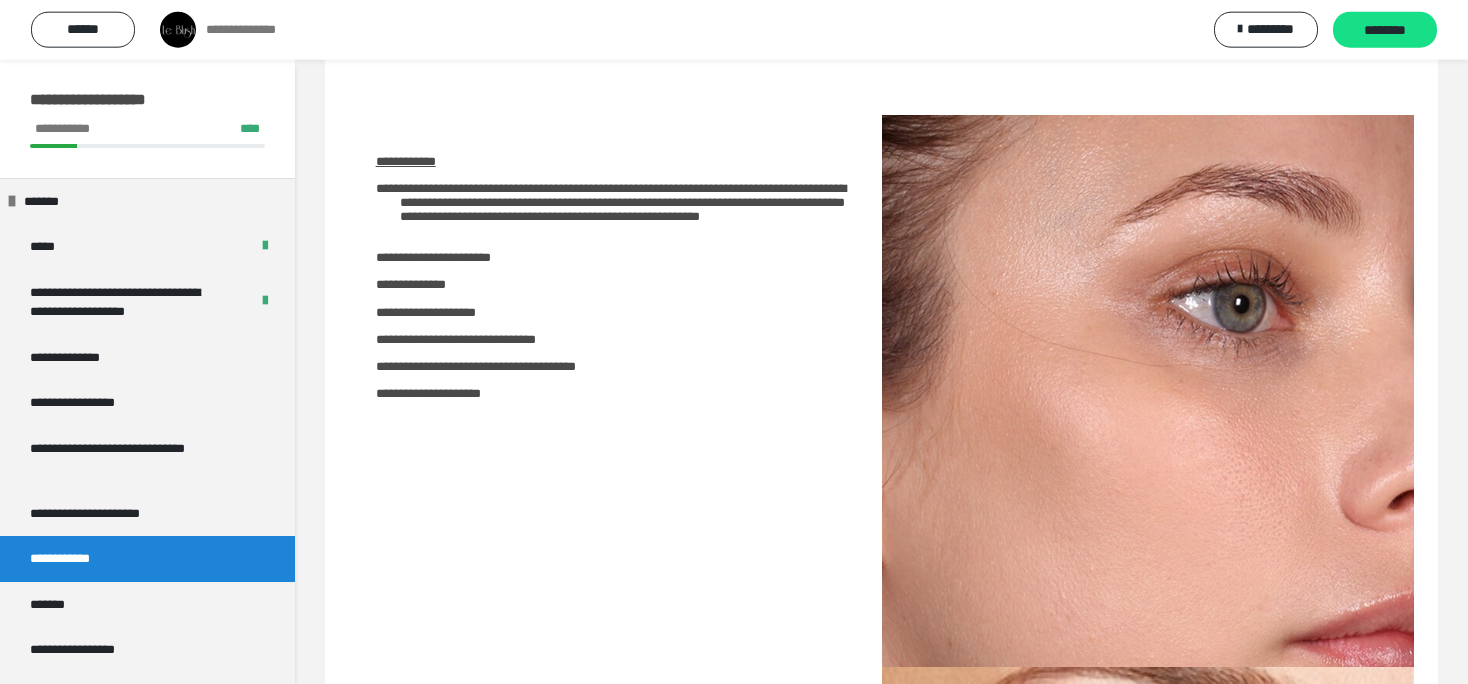 click on "**********" at bounding box center (881, 1010) 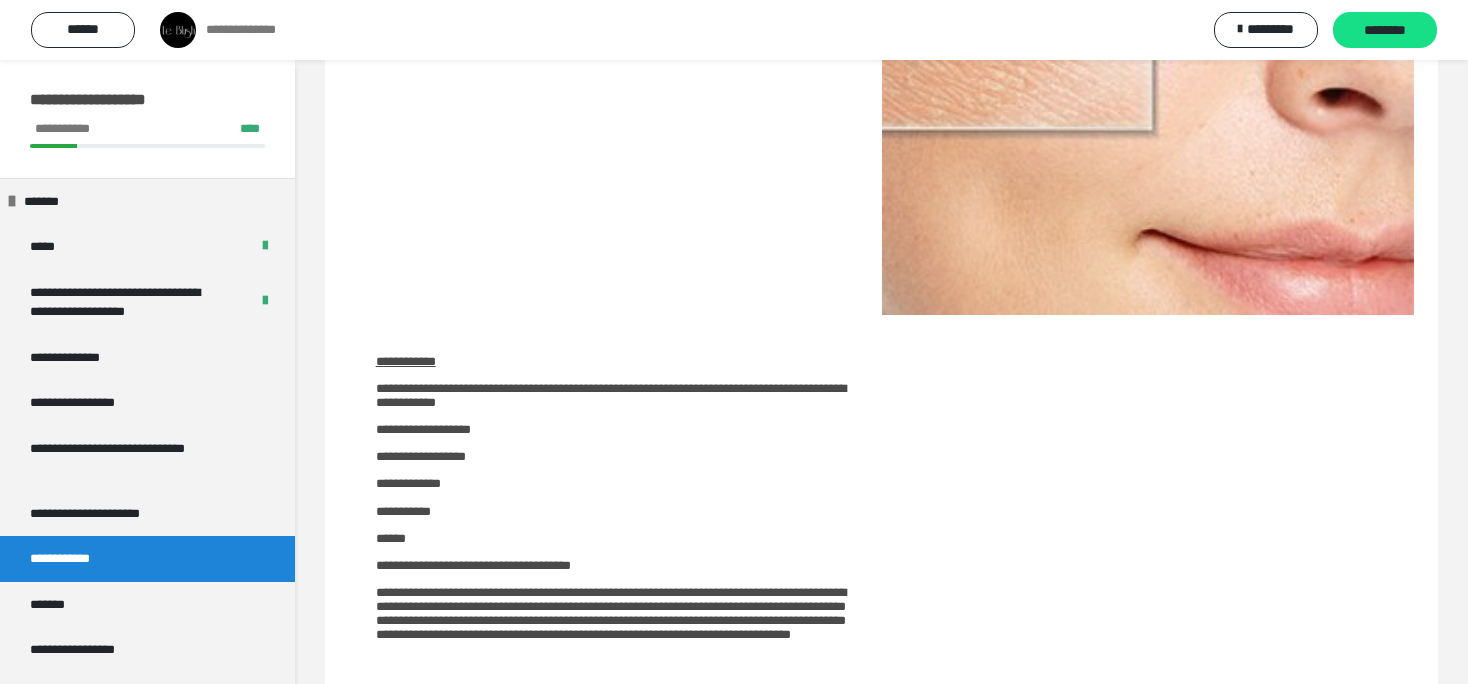 scroll, scrollTop: 1652, scrollLeft: 0, axis: vertical 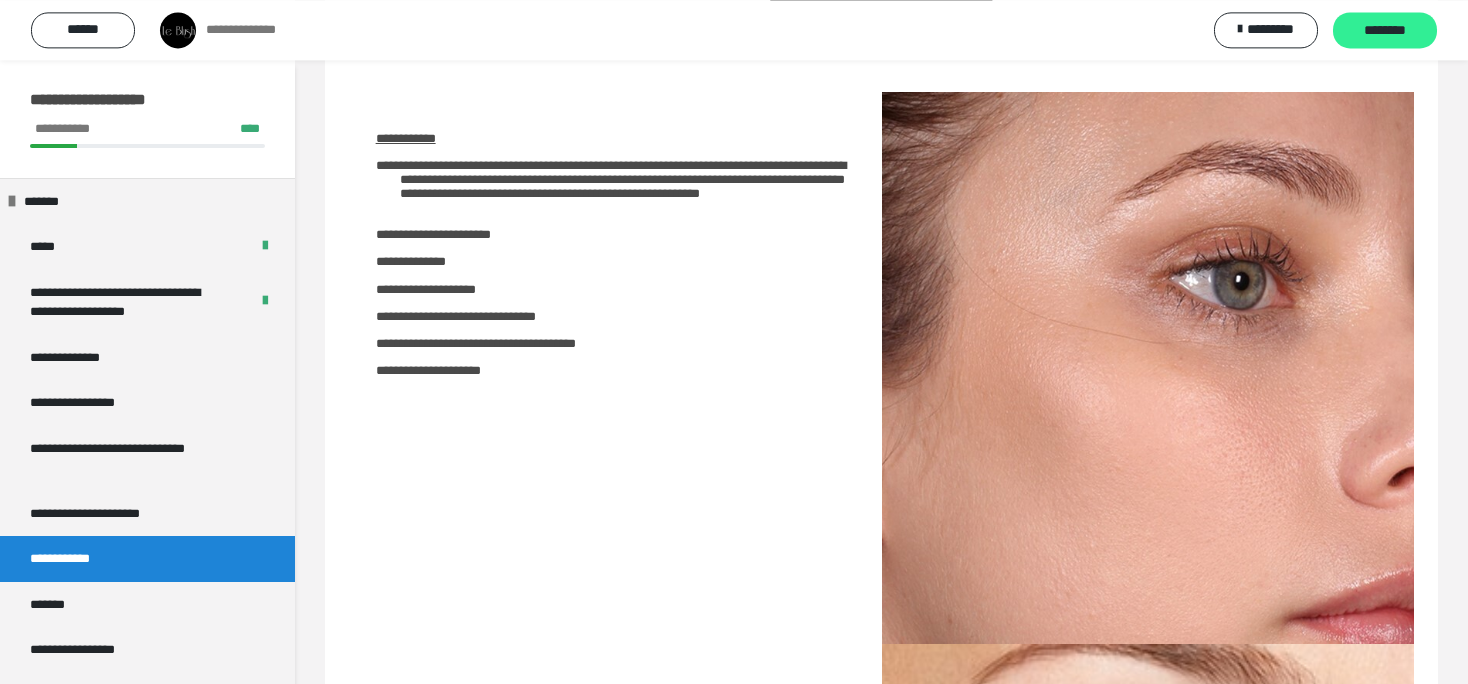 click on "********" at bounding box center [1385, 31] 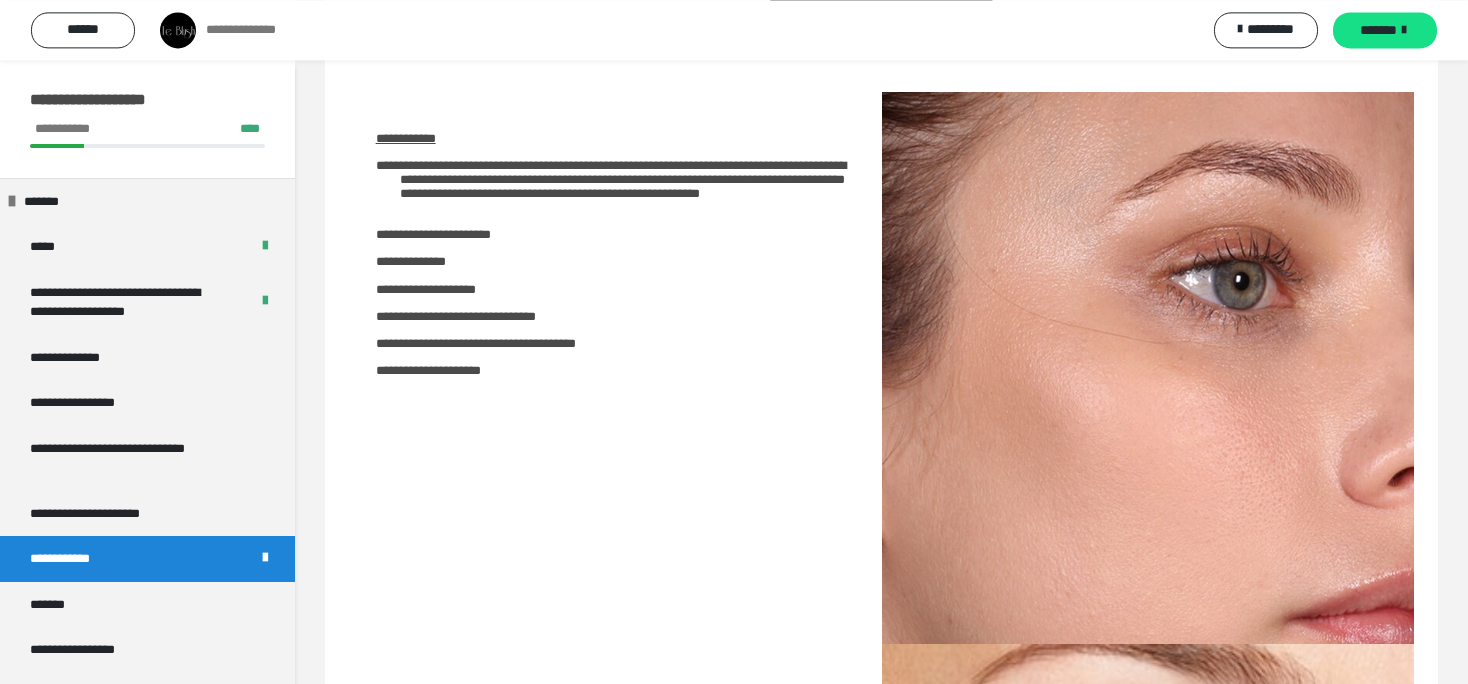 click on "*******" at bounding box center [1378, 30] 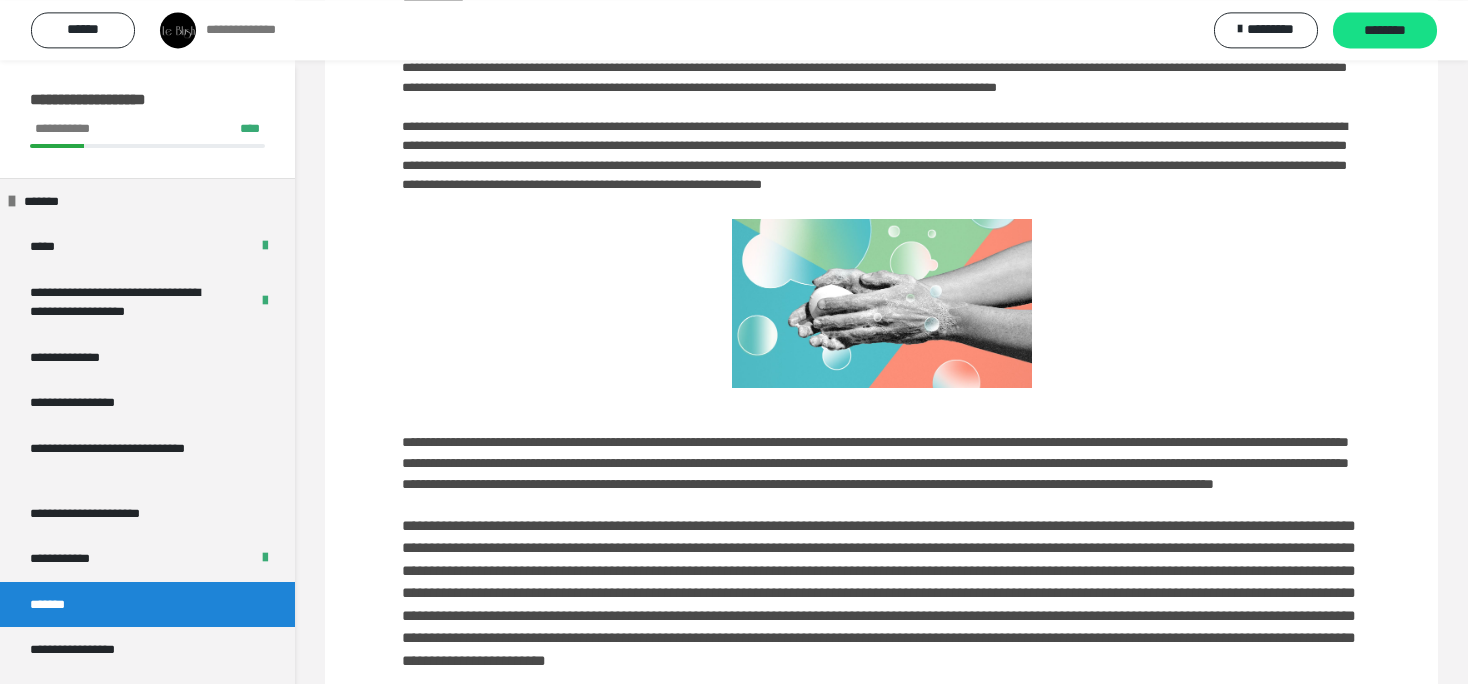 click on "********" at bounding box center (1385, 31) 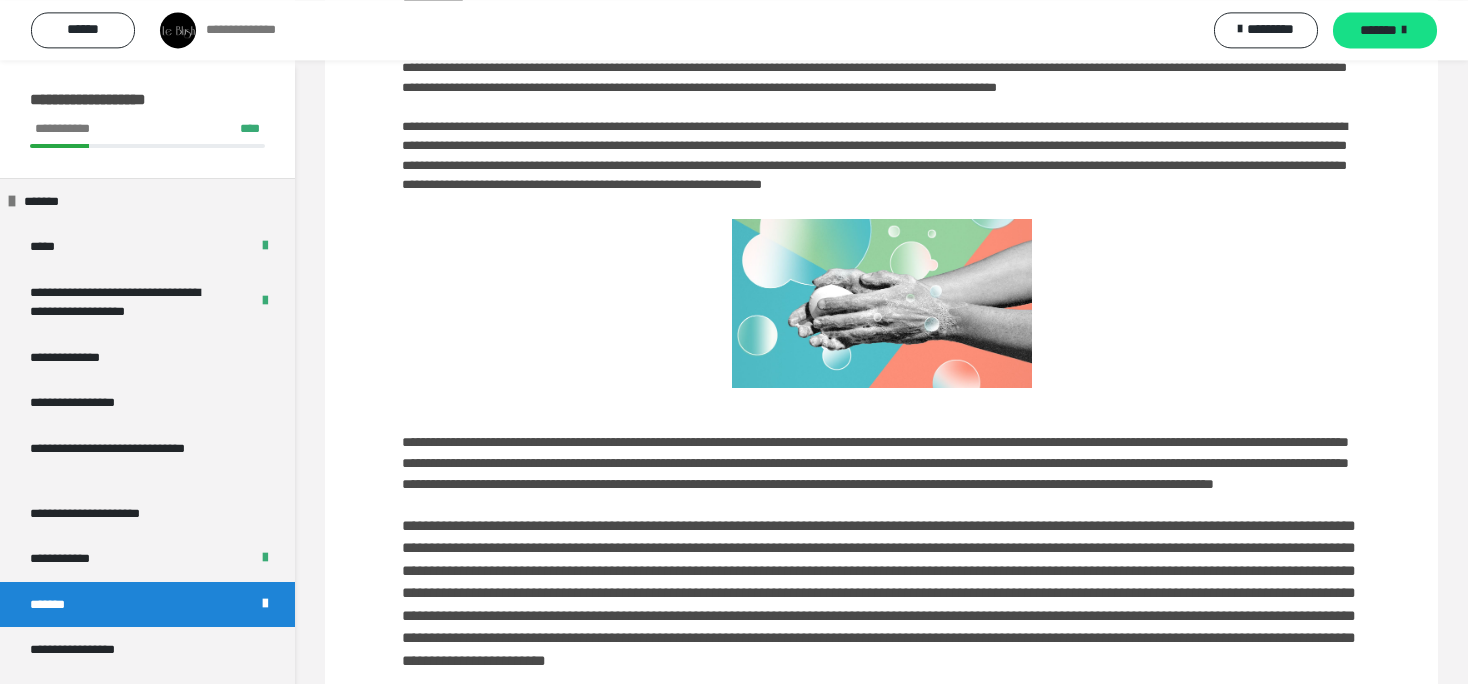 click on "*******" at bounding box center (1378, 30) 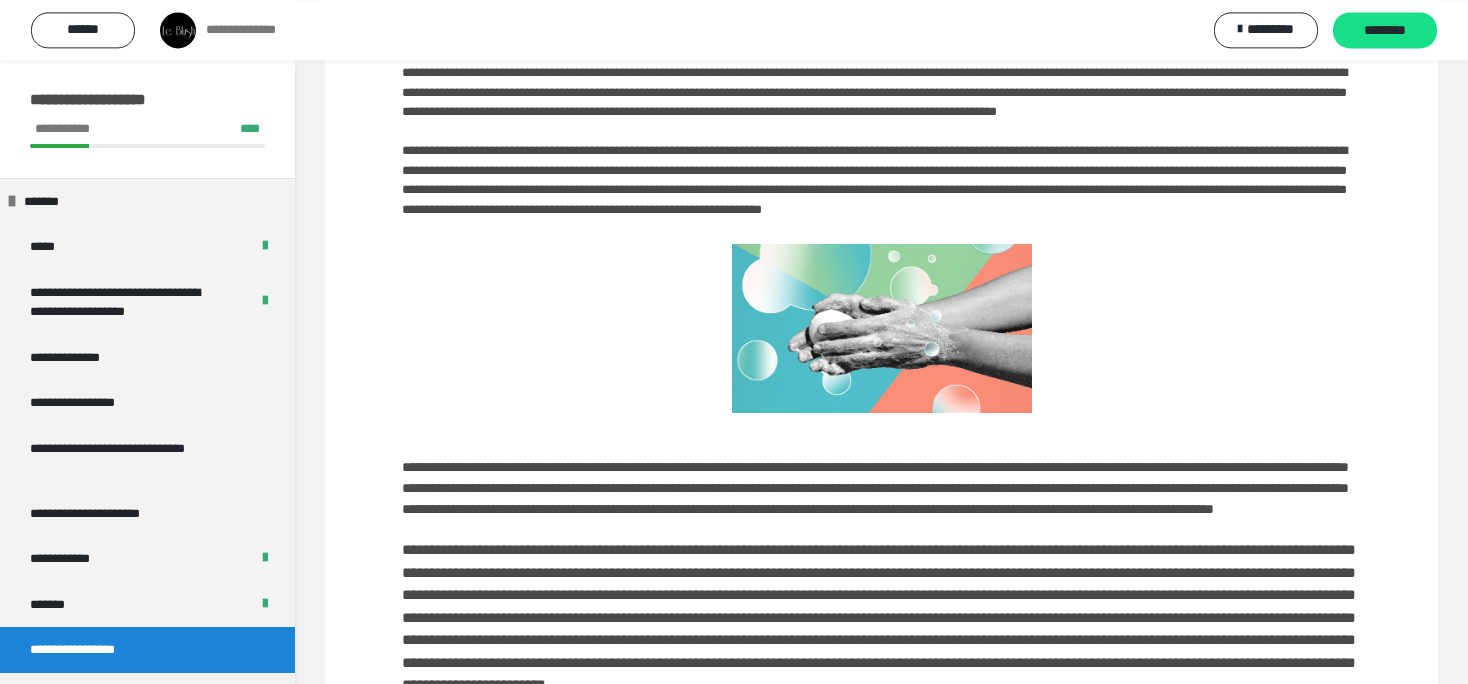 scroll, scrollTop: 125, scrollLeft: 0, axis: vertical 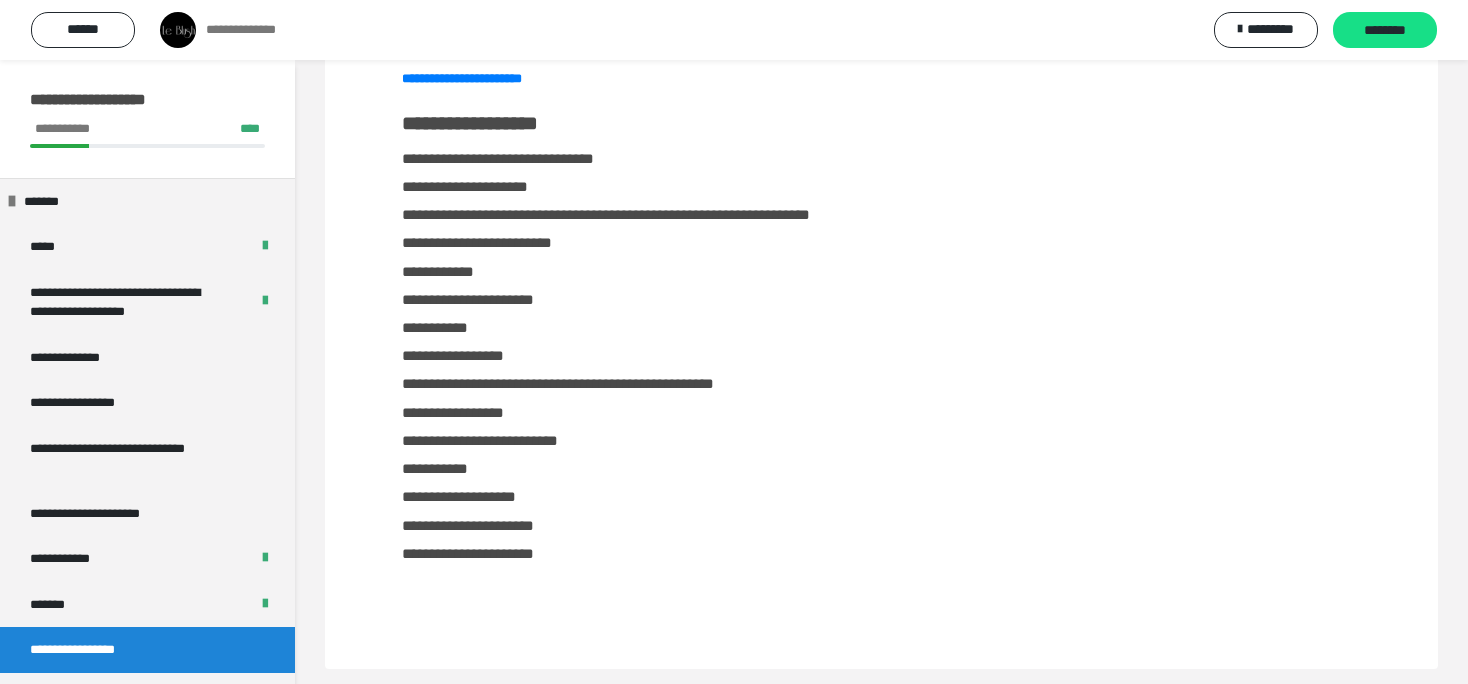 click on "********" at bounding box center (1385, 31) 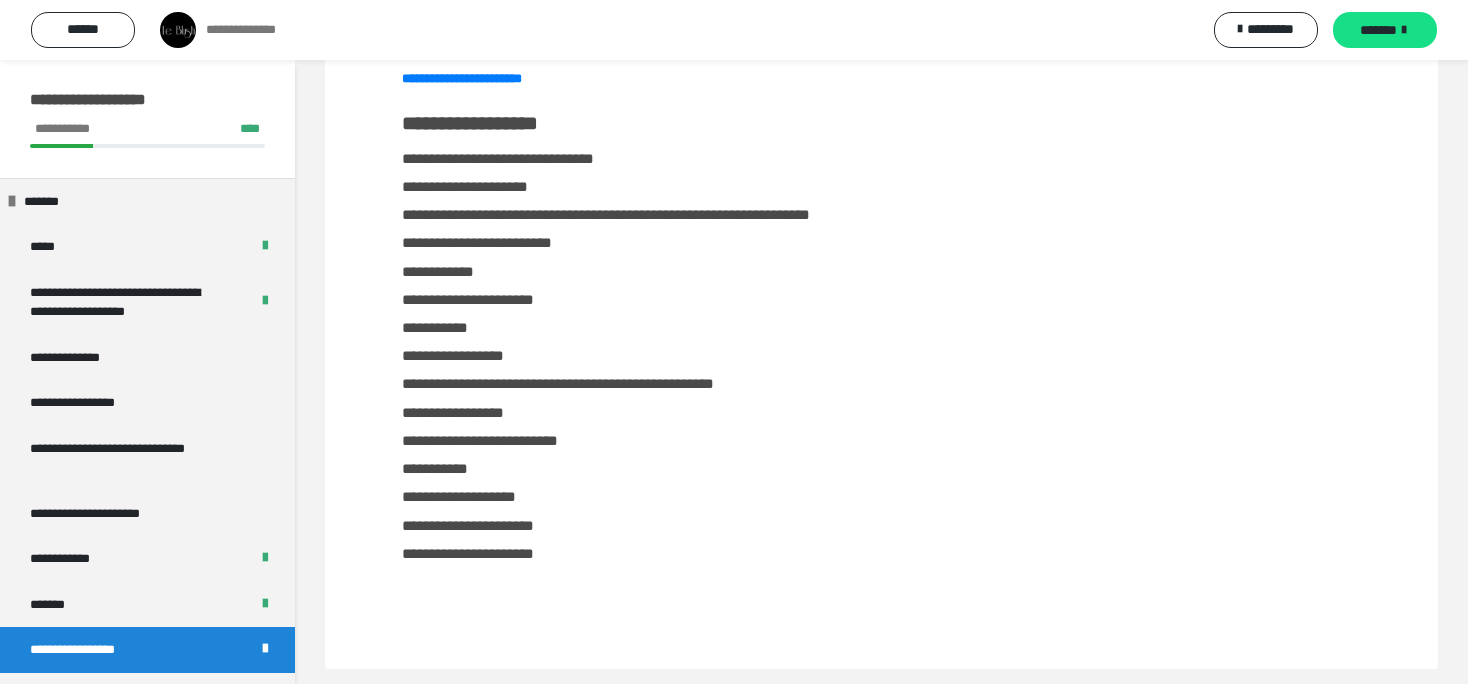 click on "*******" at bounding box center [1378, 30] 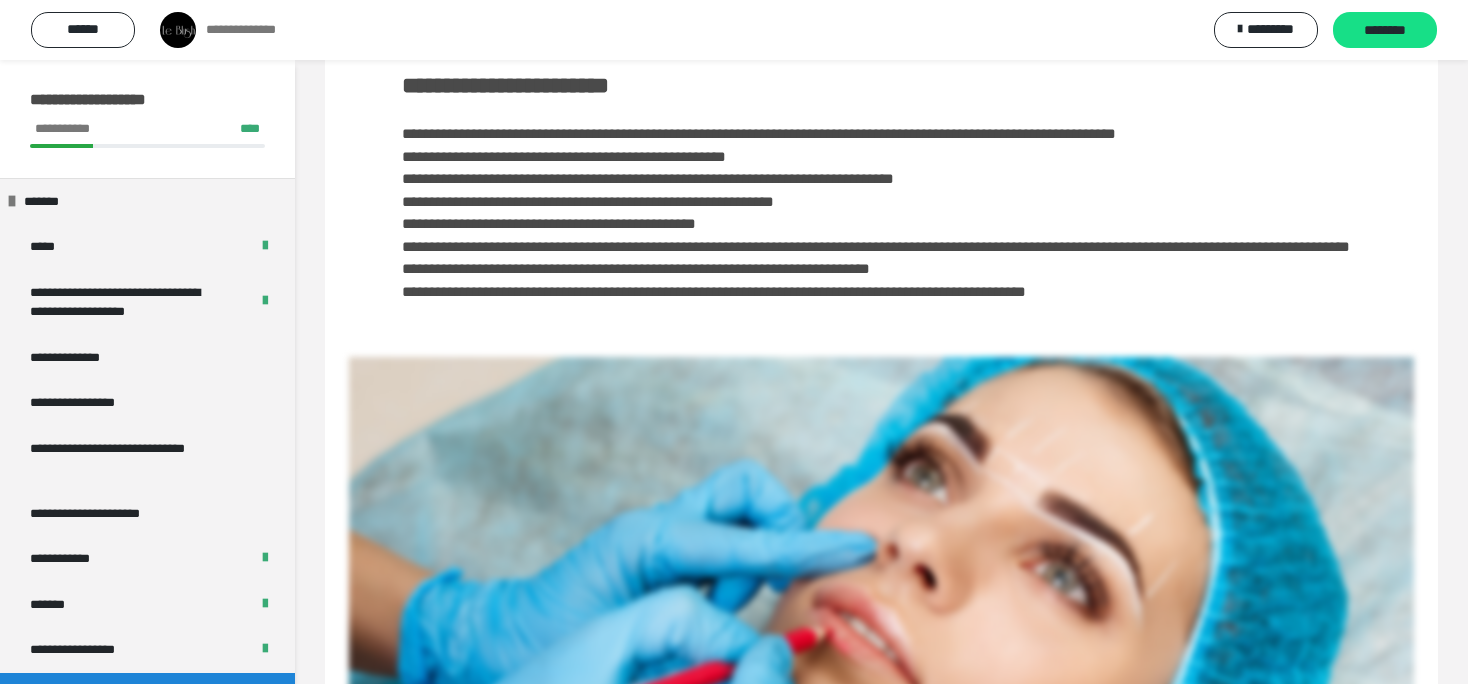 scroll, scrollTop: 60, scrollLeft: 0, axis: vertical 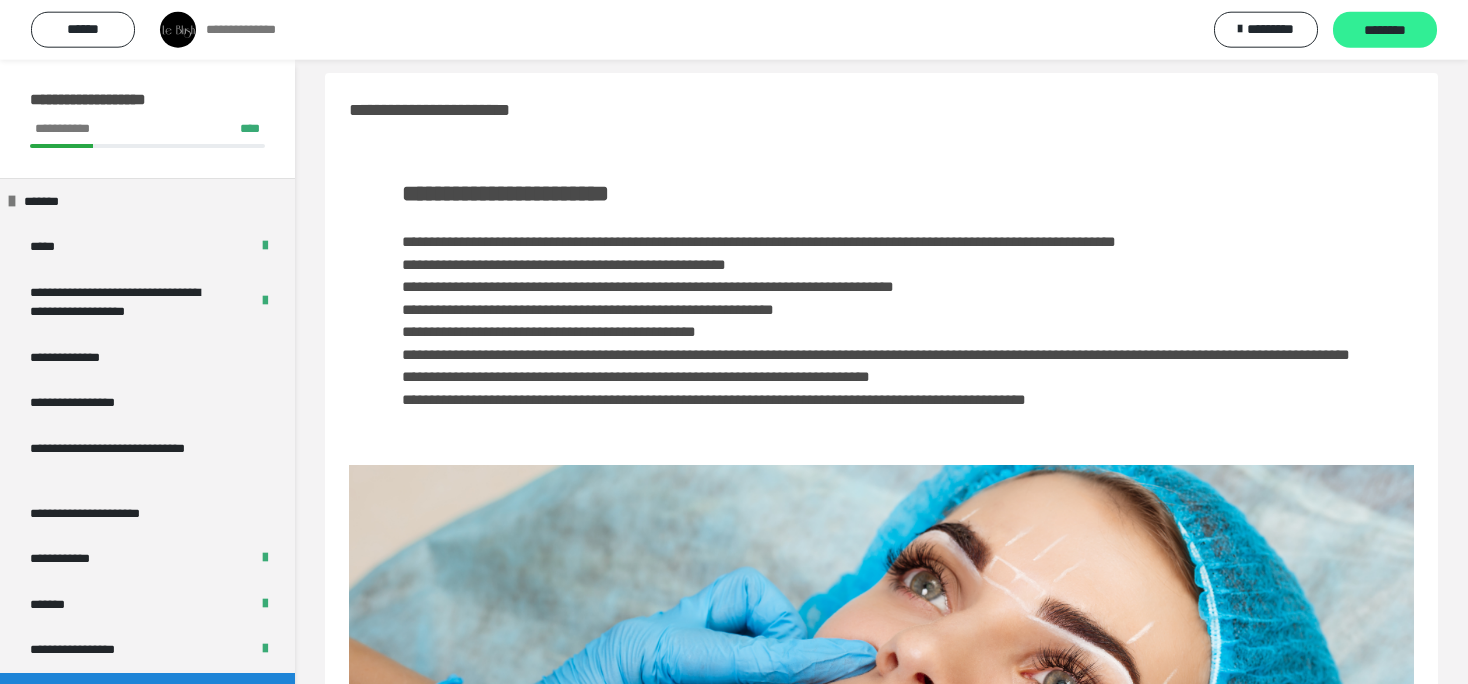 click on "********" at bounding box center (1385, 31) 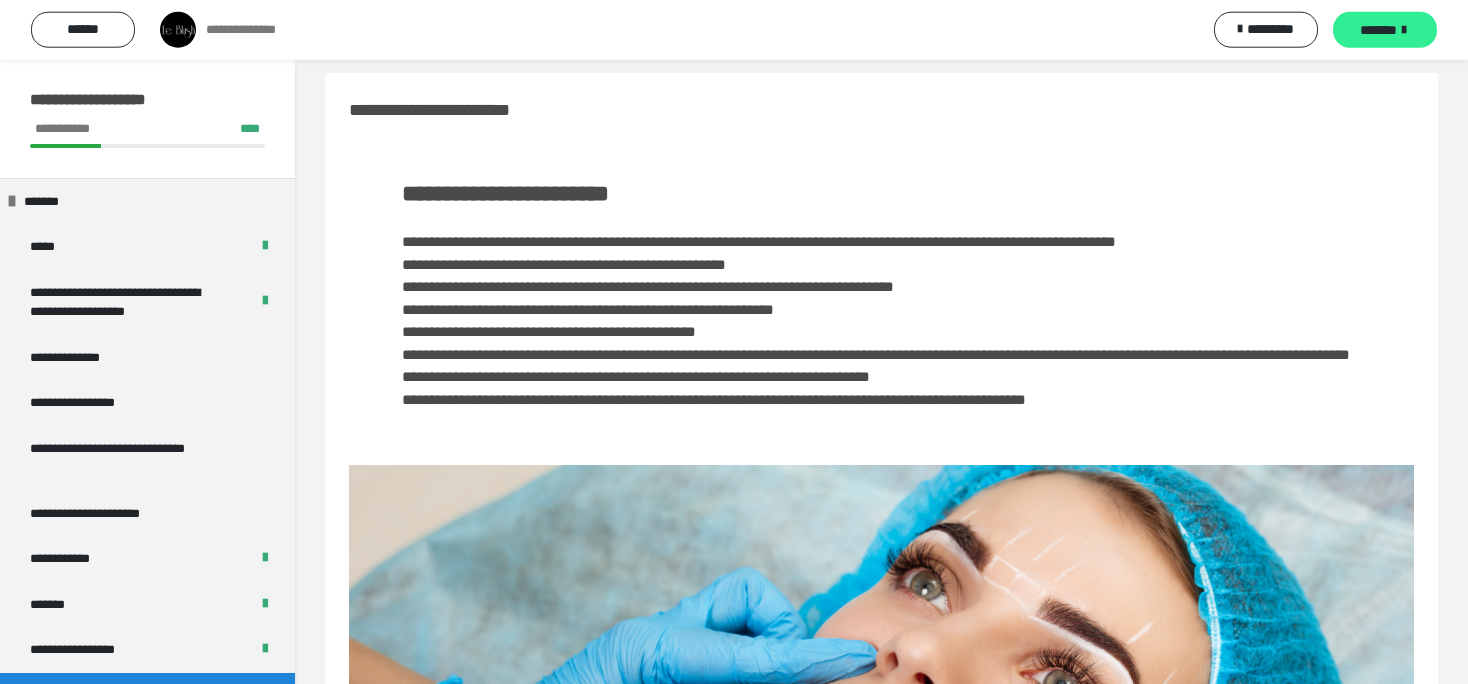 click on "*******" at bounding box center (1378, 30) 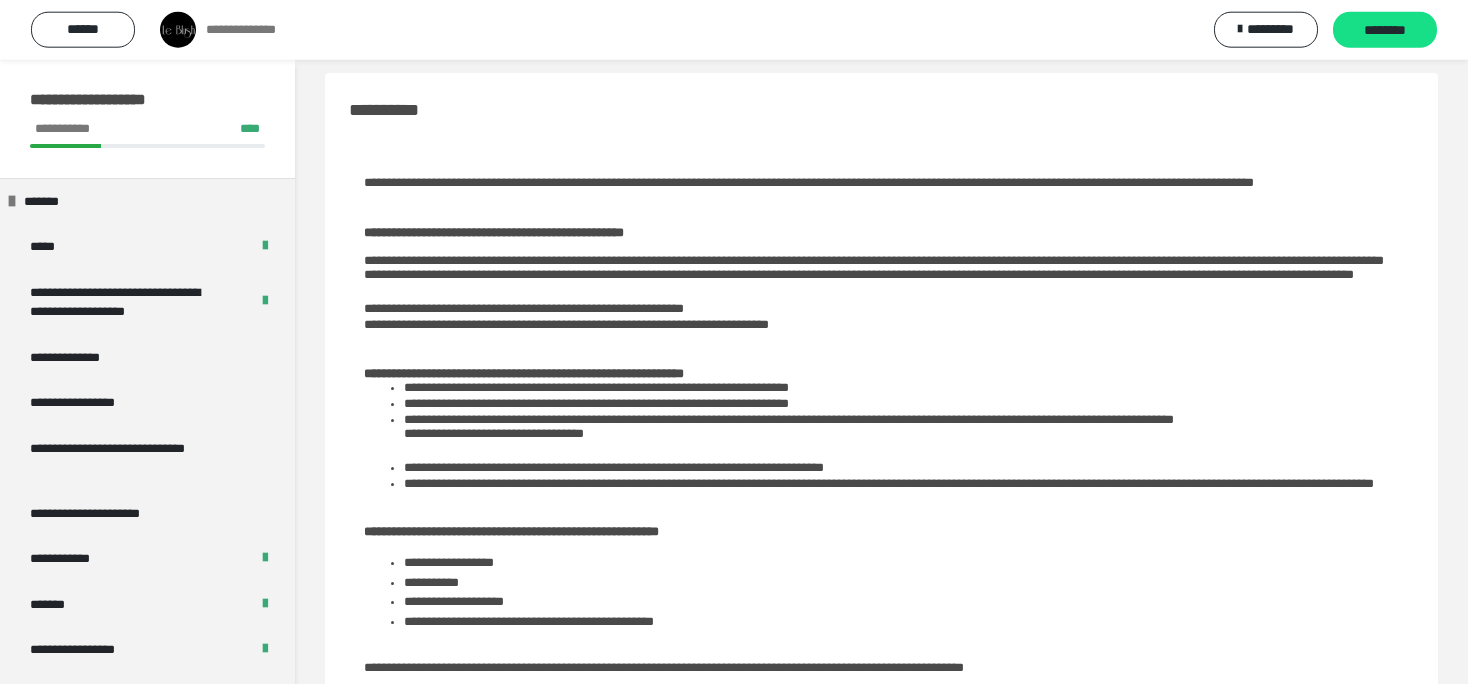 click on "********" at bounding box center [1385, 31] 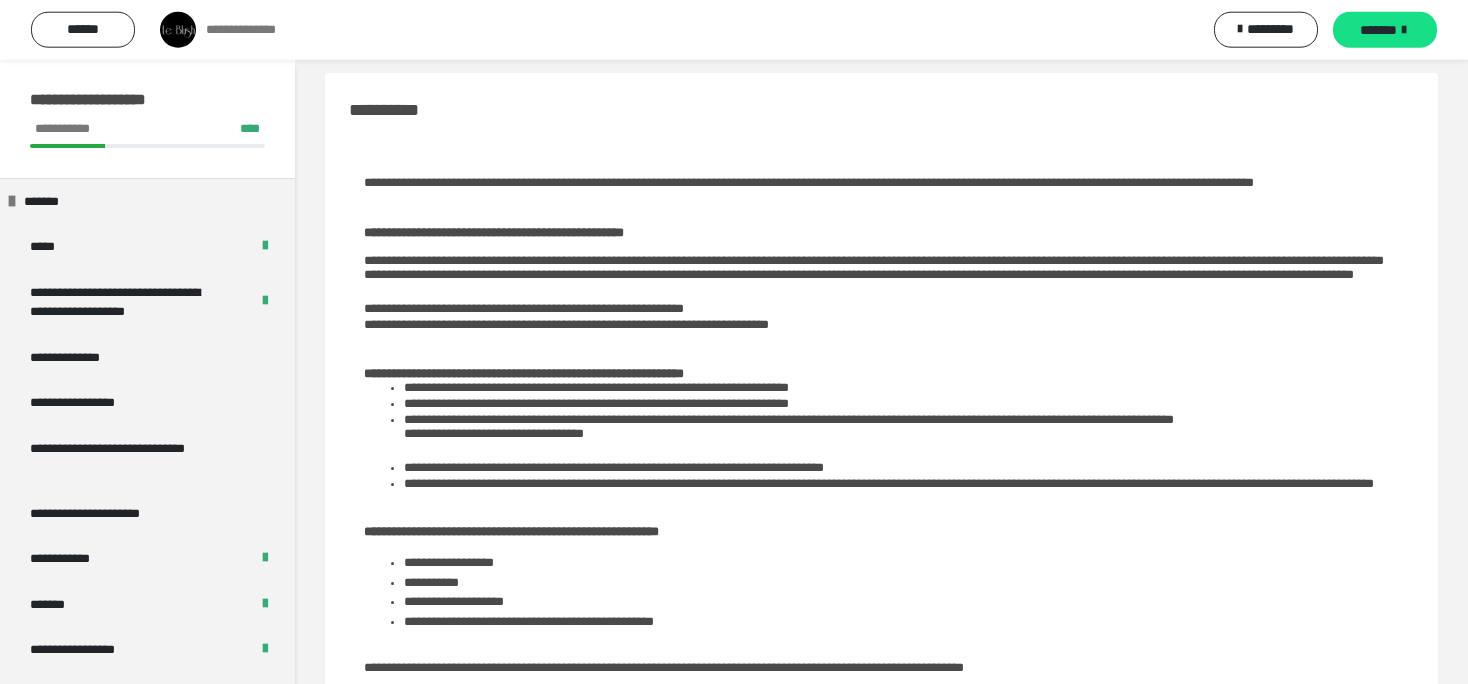 click on "*******" at bounding box center (1378, 30) 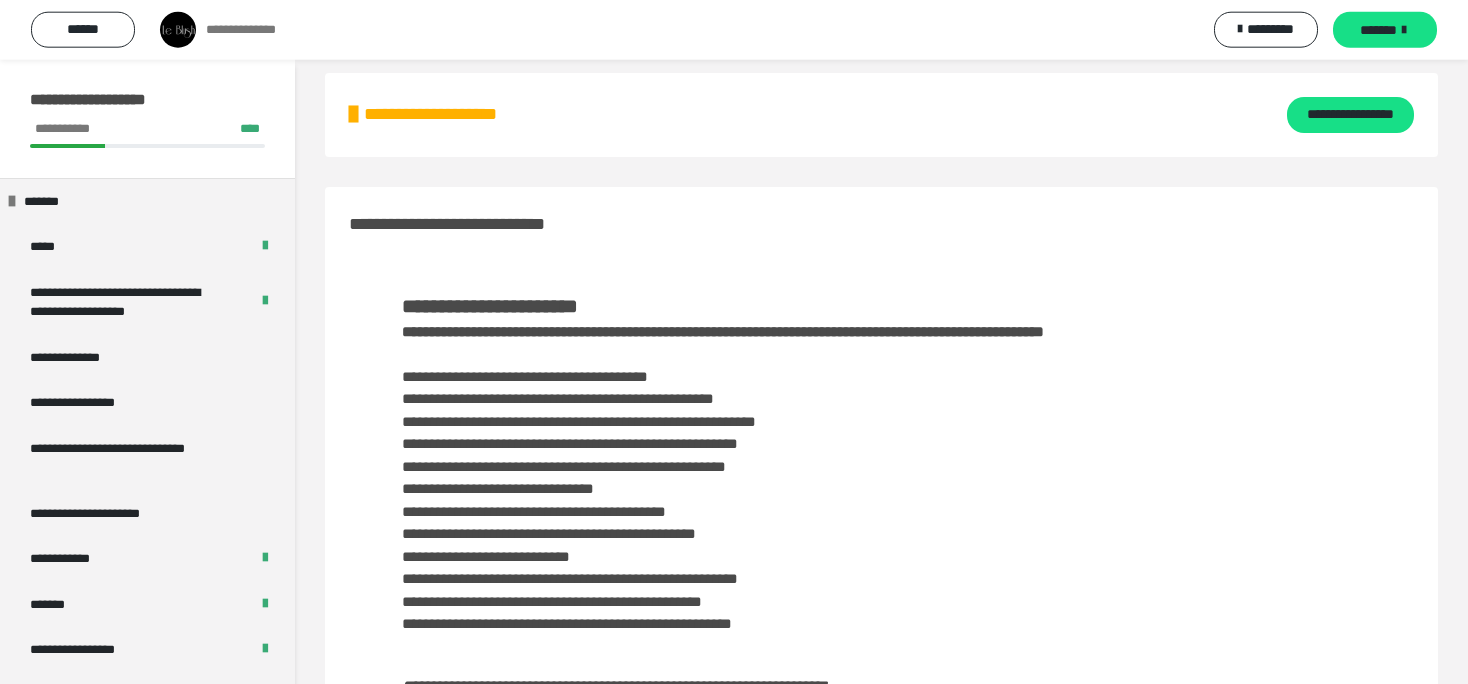 scroll, scrollTop: 131, scrollLeft: 0, axis: vertical 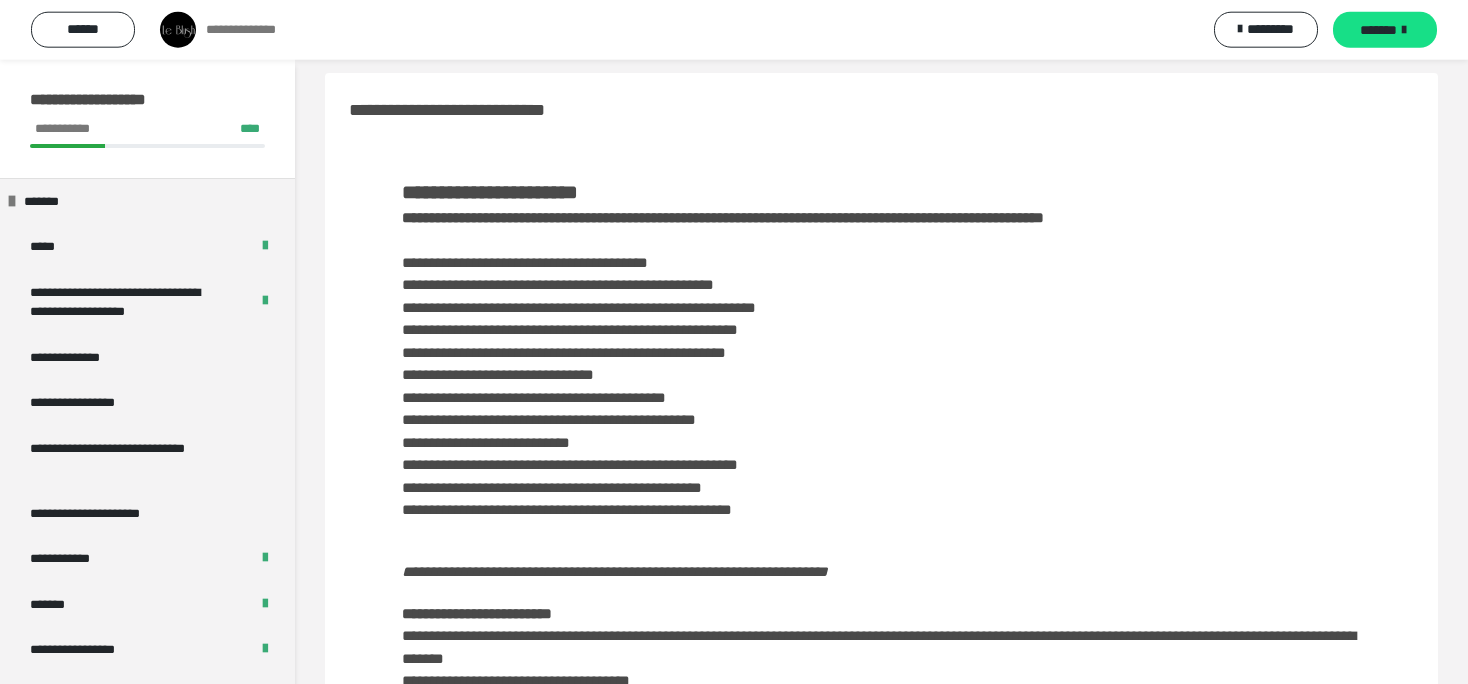 click on "*******" at bounding box center (1378, 30) 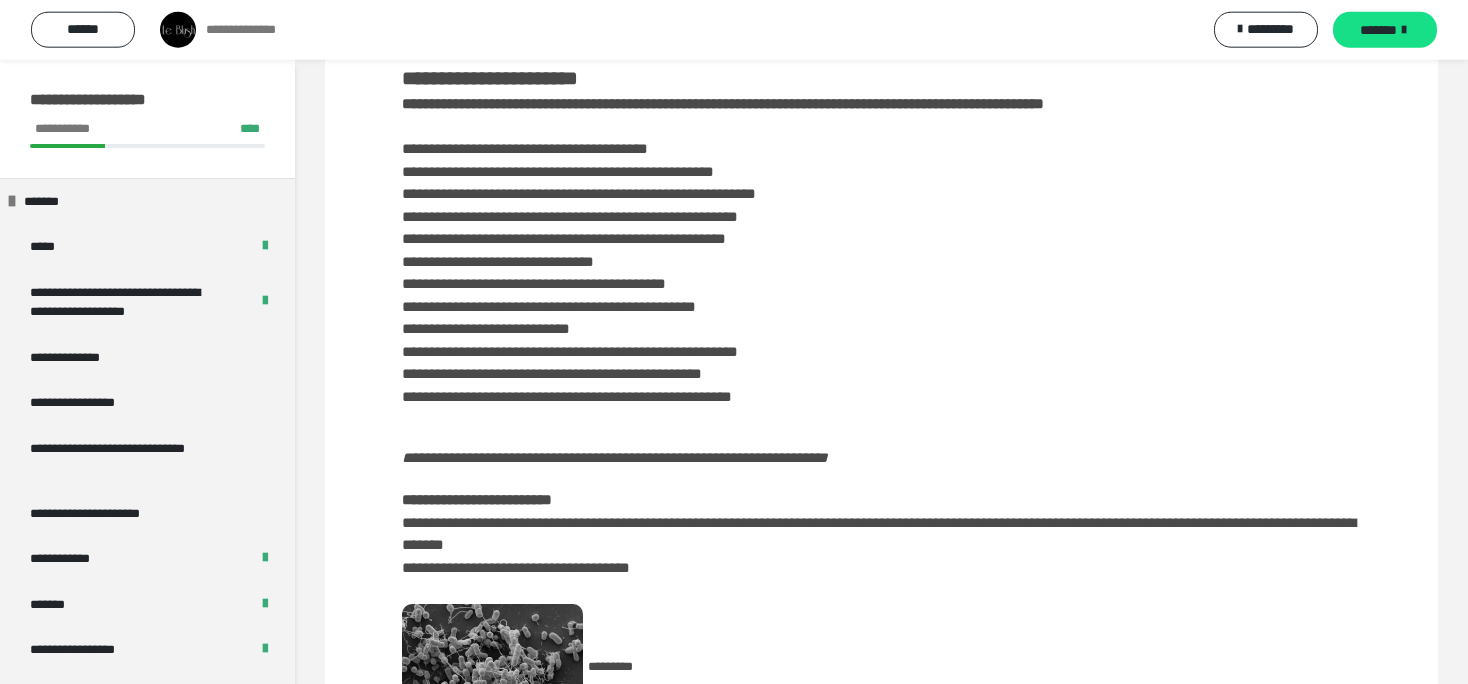 scroll, scrollTop: 17, scrollLeft: 0, axis: vertical 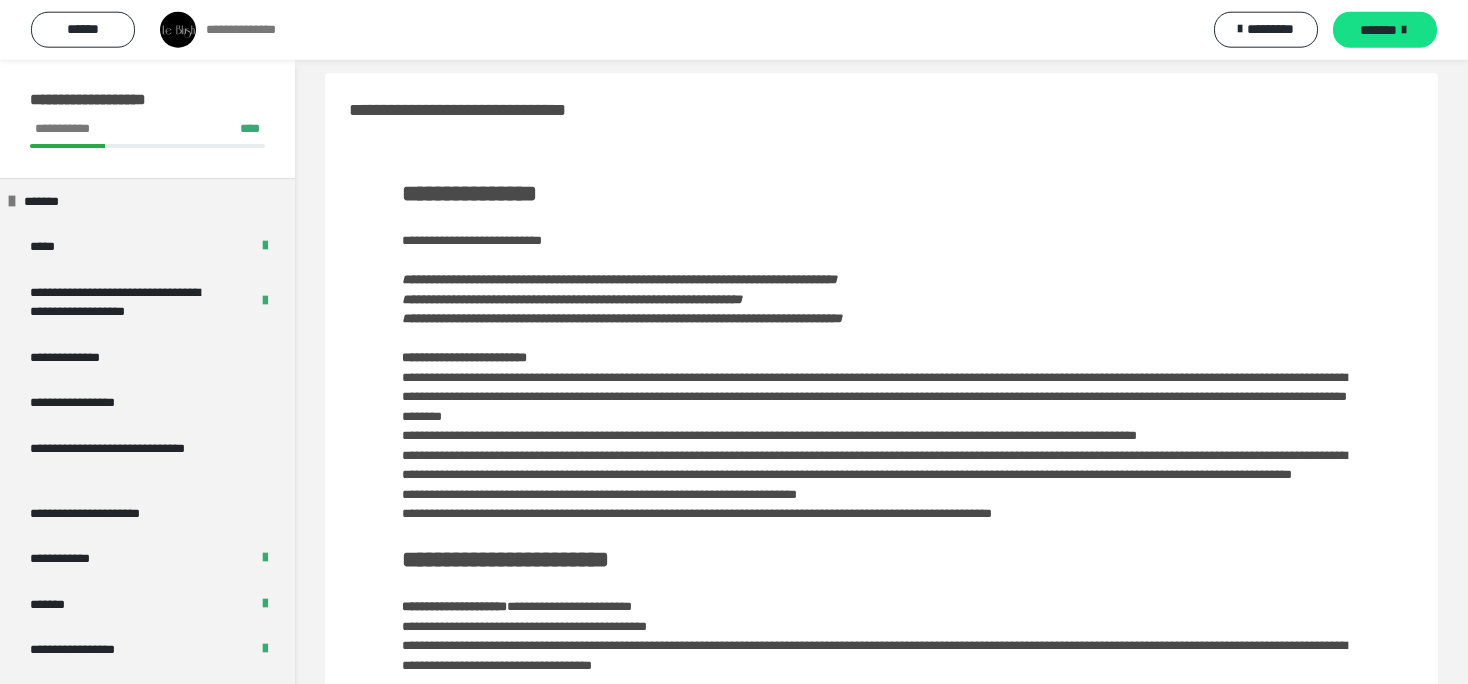click on "*******" at bounding box center [1378, 30] 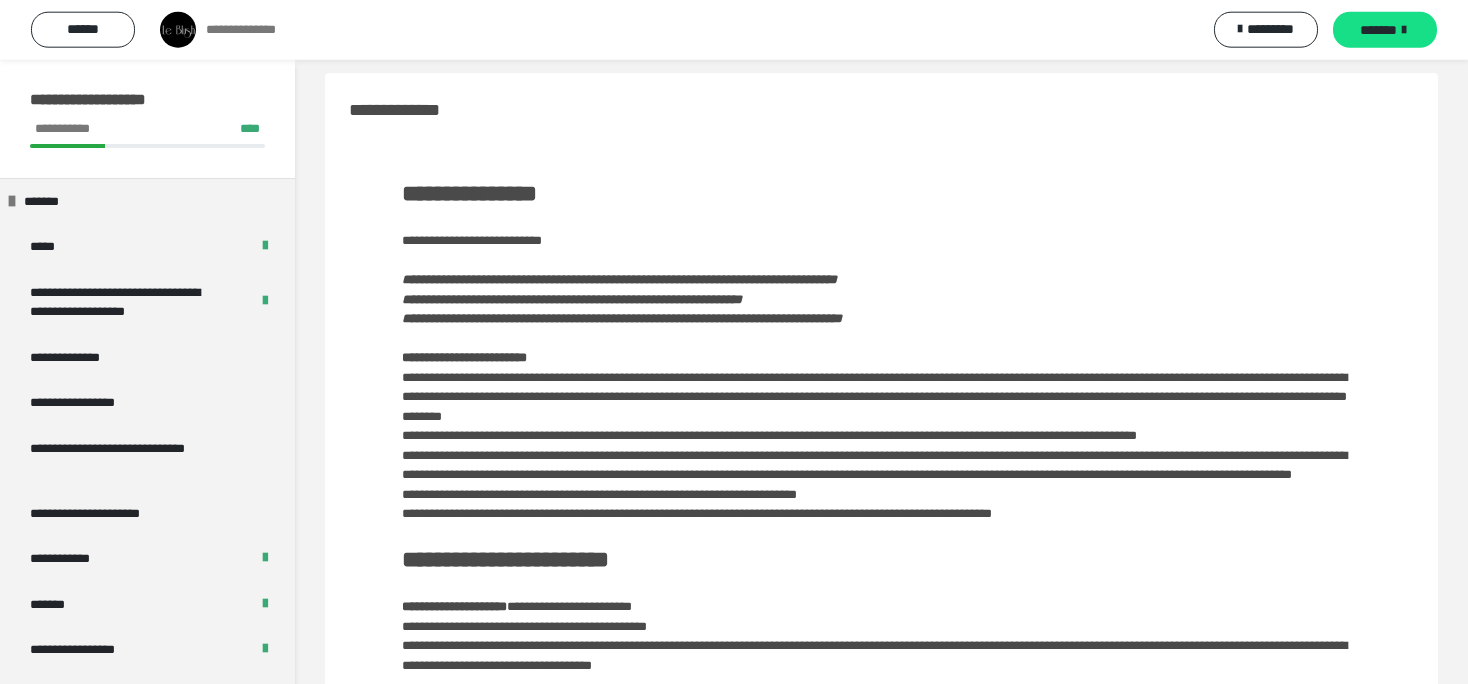 scroll, scrollTop: 131, scrollLeft: 0, axis: vertical 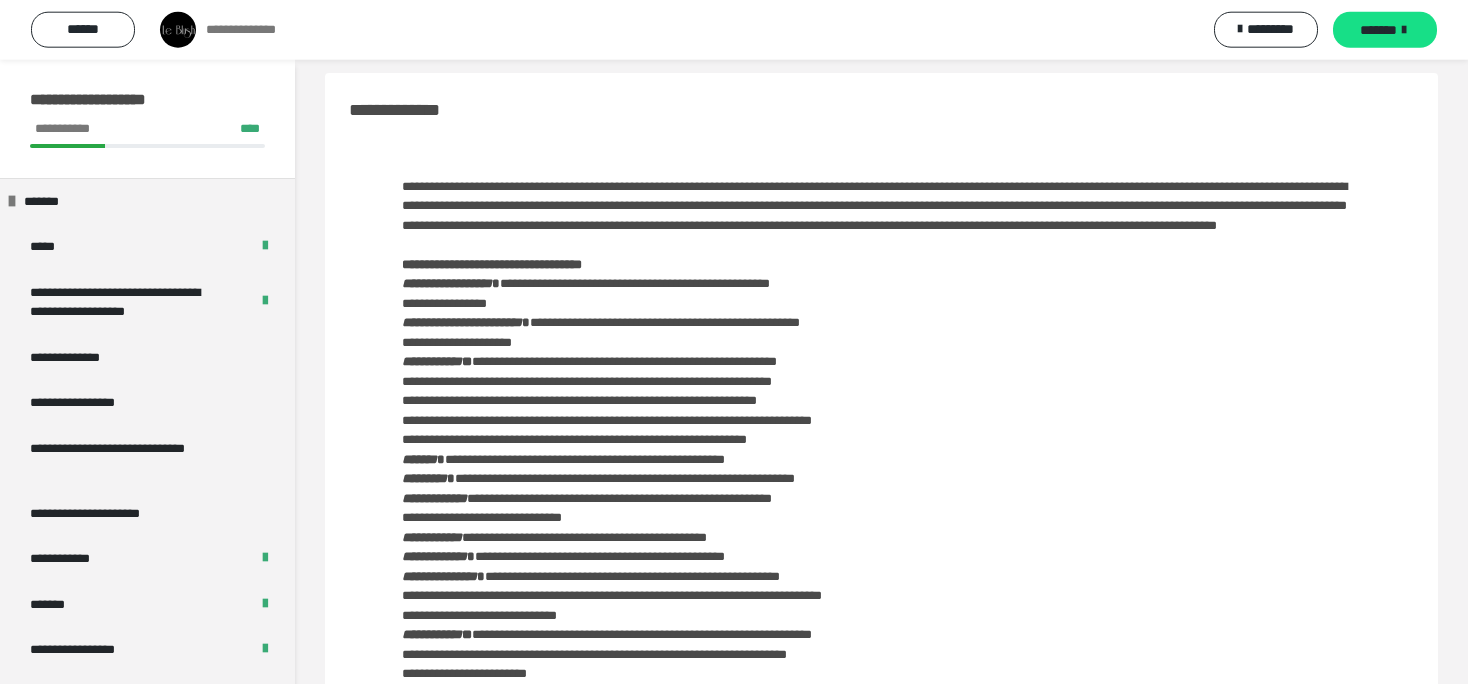 click on "*******" at bounding box center (1378, 30) 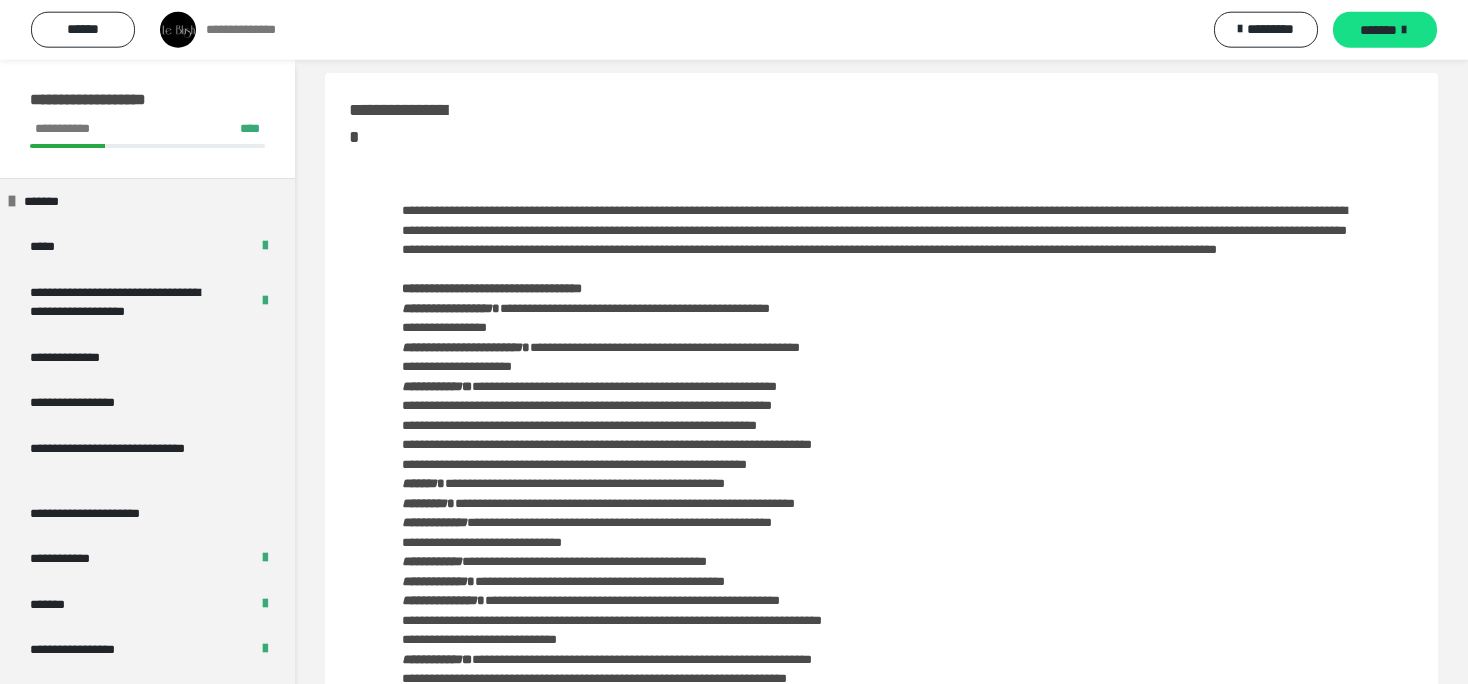 scroll, scrollTop: 654, scrollLeft: 0, axis: vertical 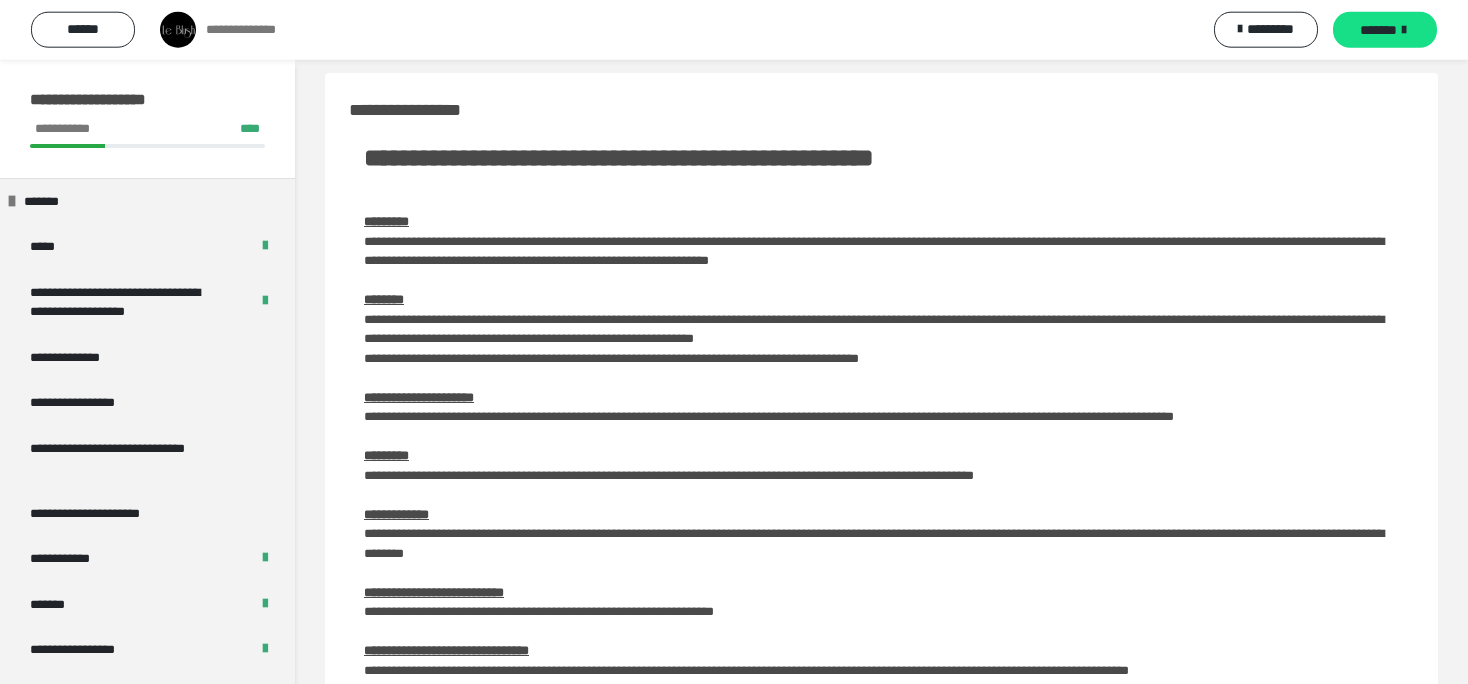 click on "*******" at bounding box center [1378, 30] 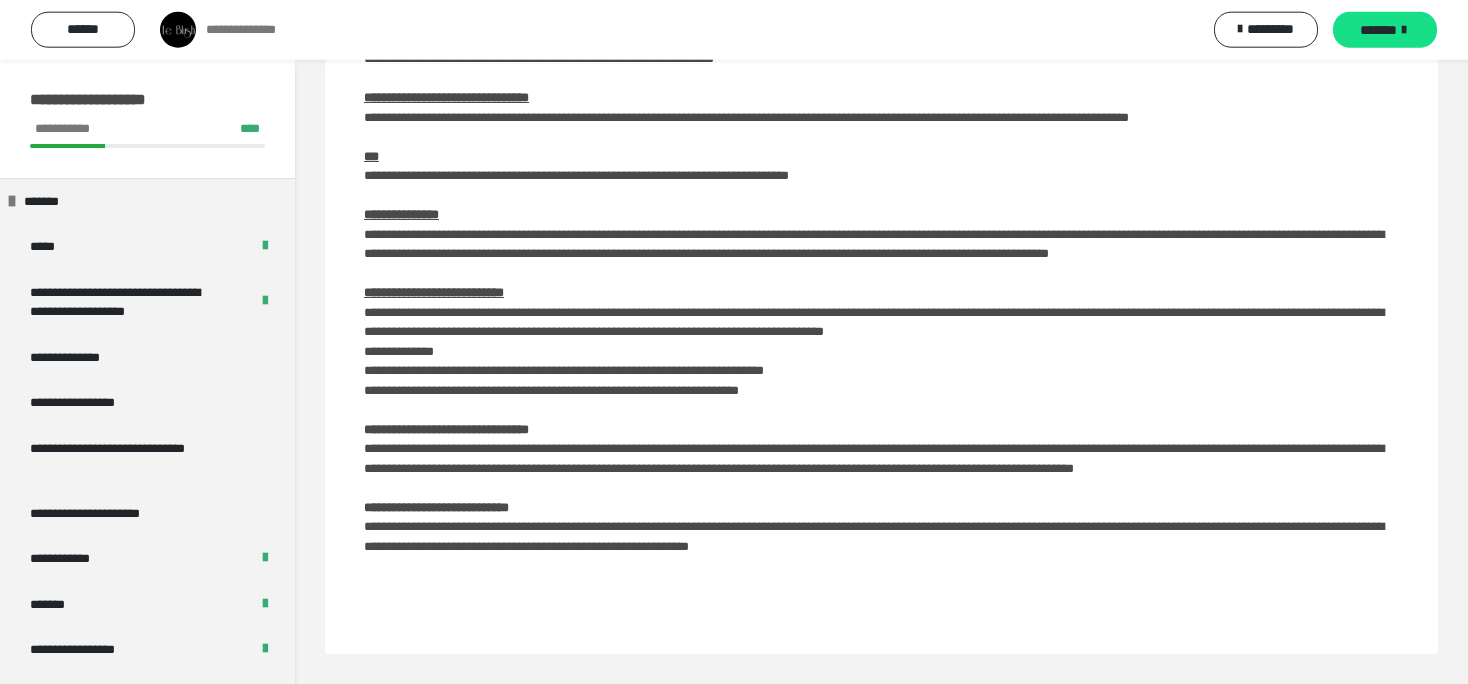 scroll, scrollTop: 17, scrollLeft: 0, axis: vertical 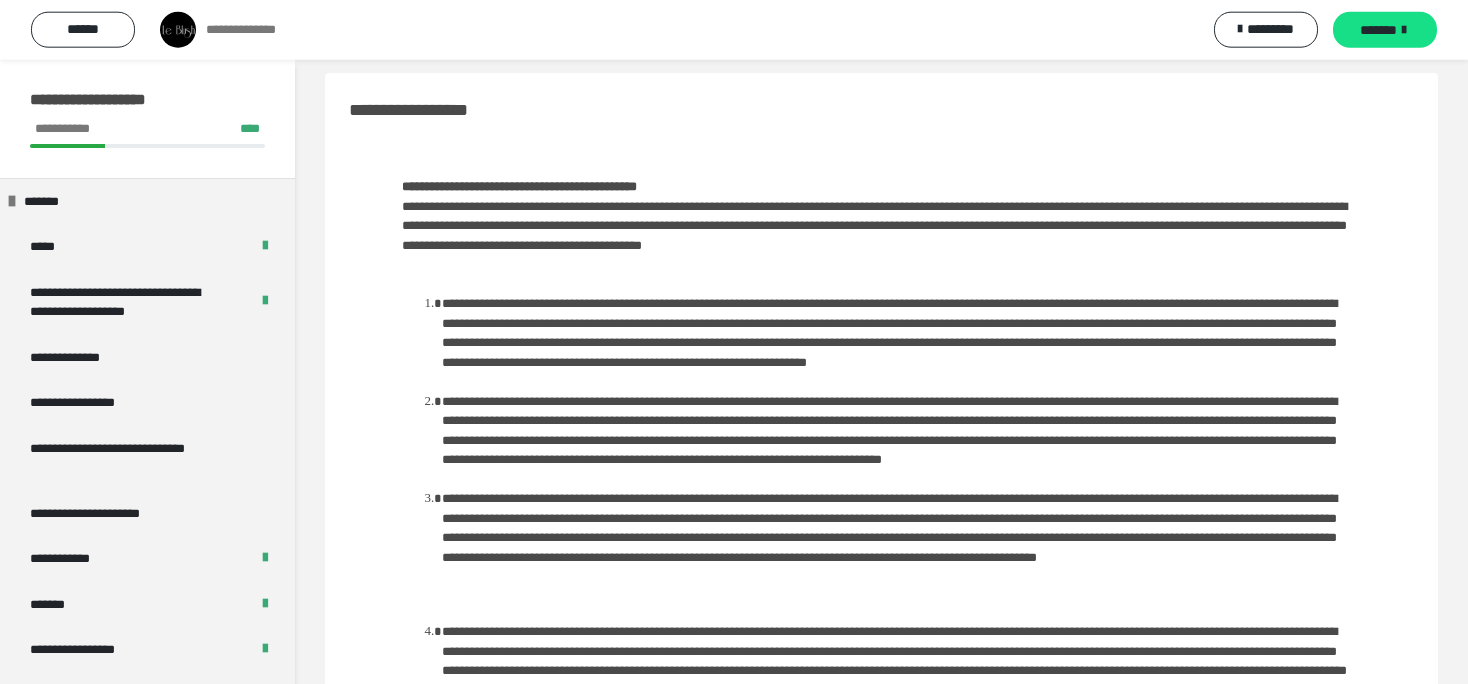 click on "*******" at bounding box center (1378, 30) 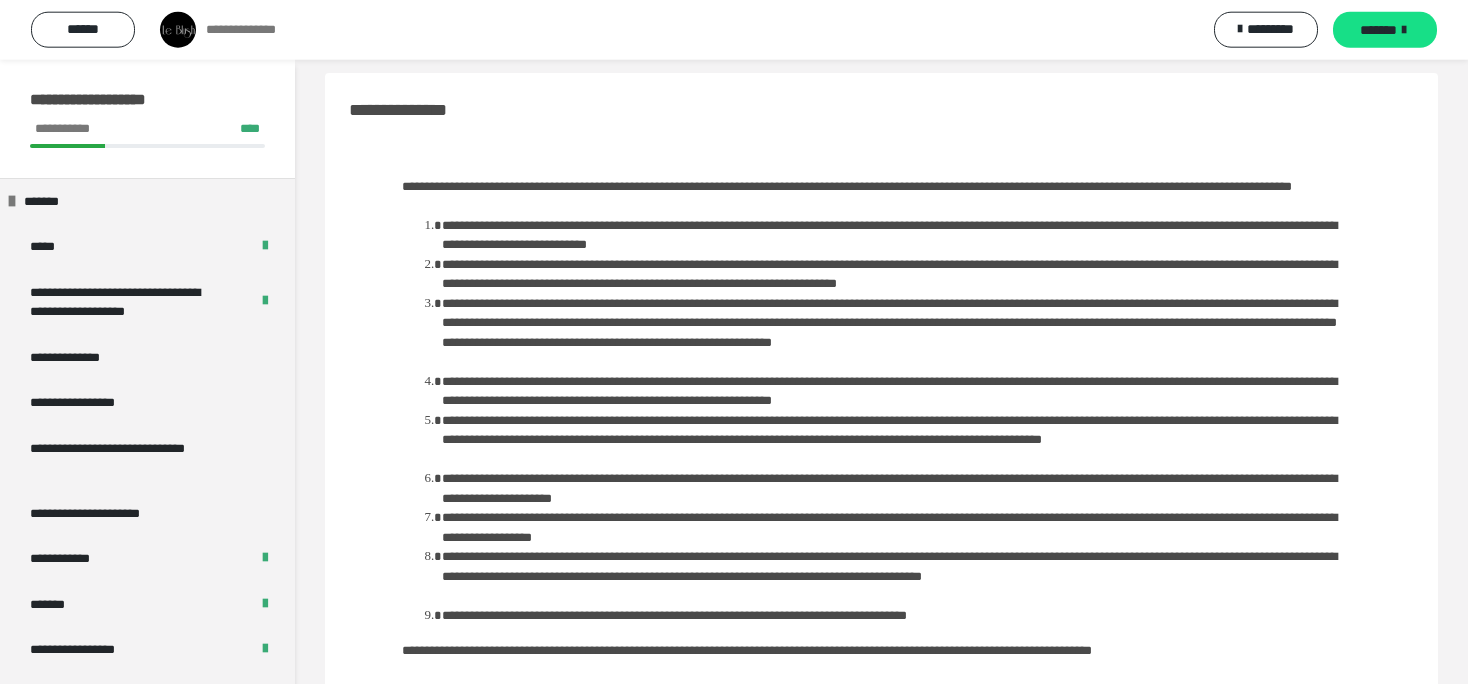 click on "*******" at bounding box center [1378, 30] 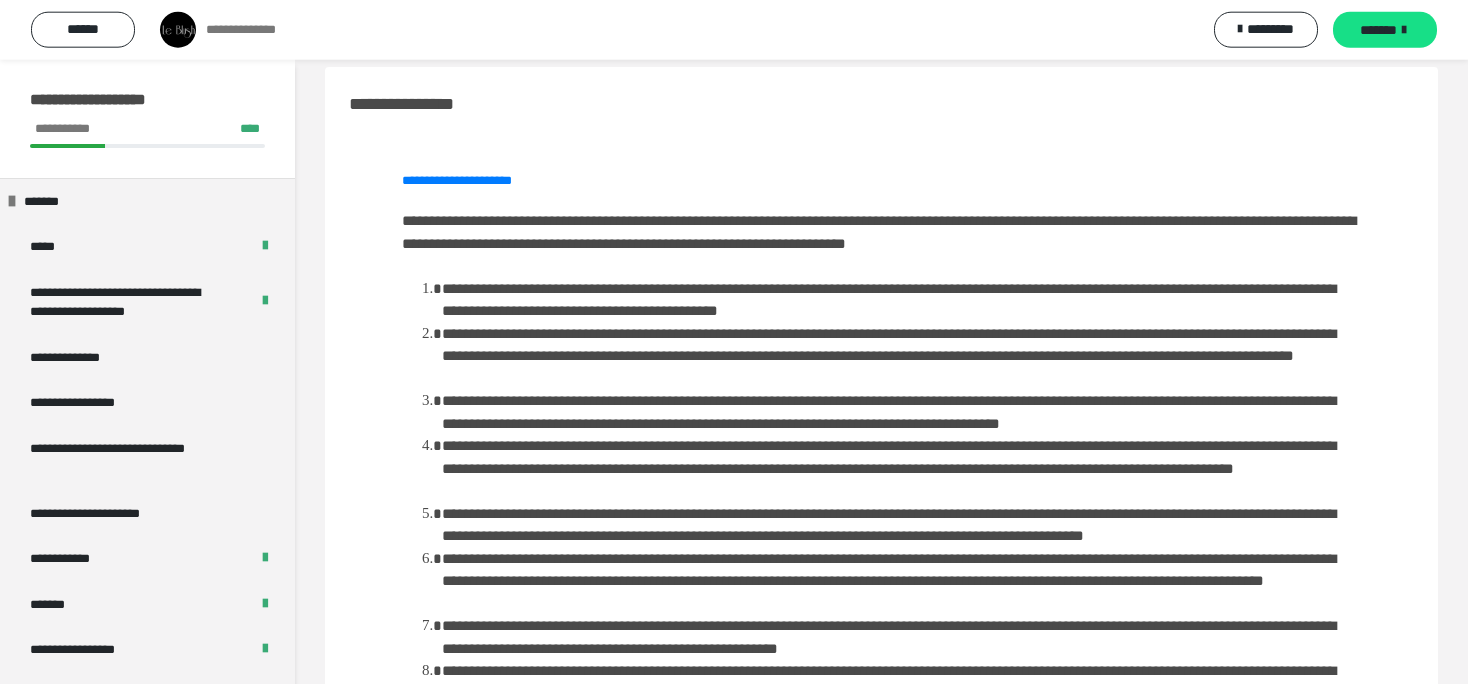 scroll, scrollTop: 125, scrollLeft: 0, axis: vertical 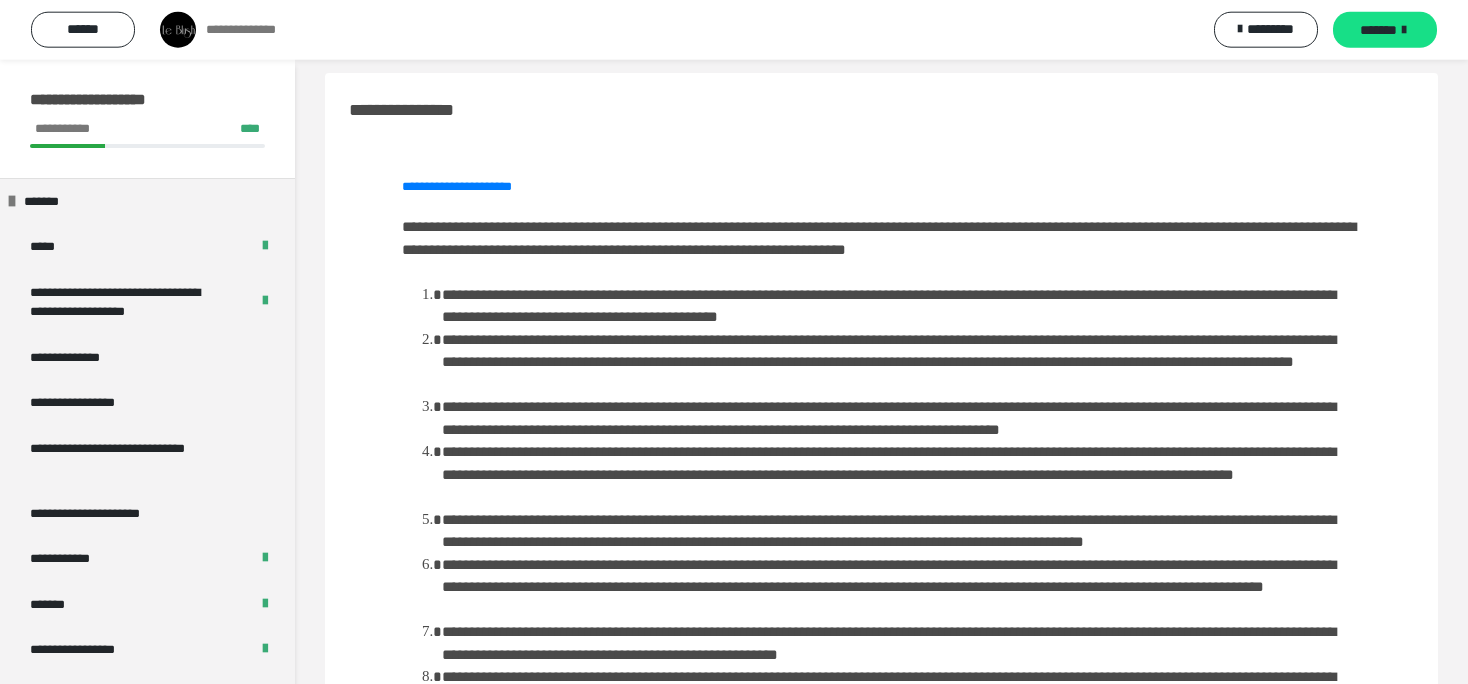 click on "*******" at bounding box center (1378, 30) 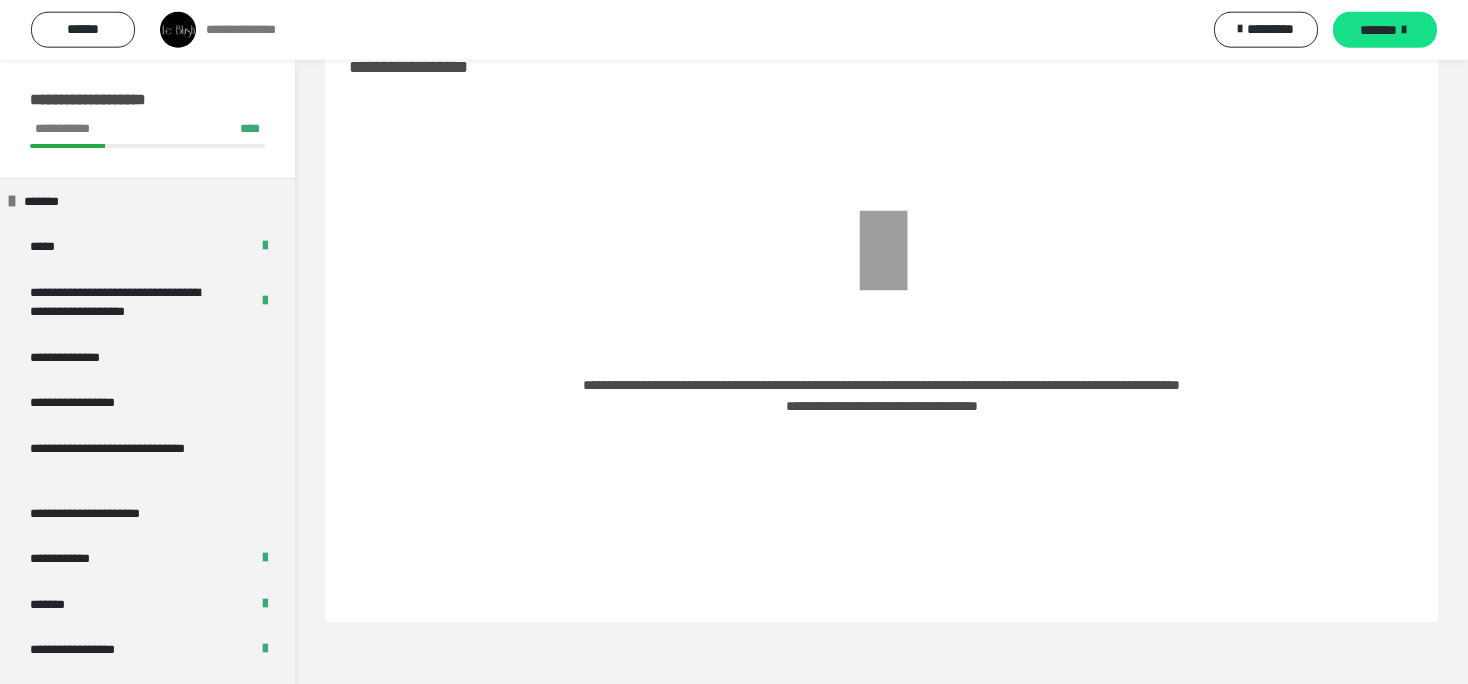 scroll, scrollTop: 17, scrollLeft: 0, axis: vertical 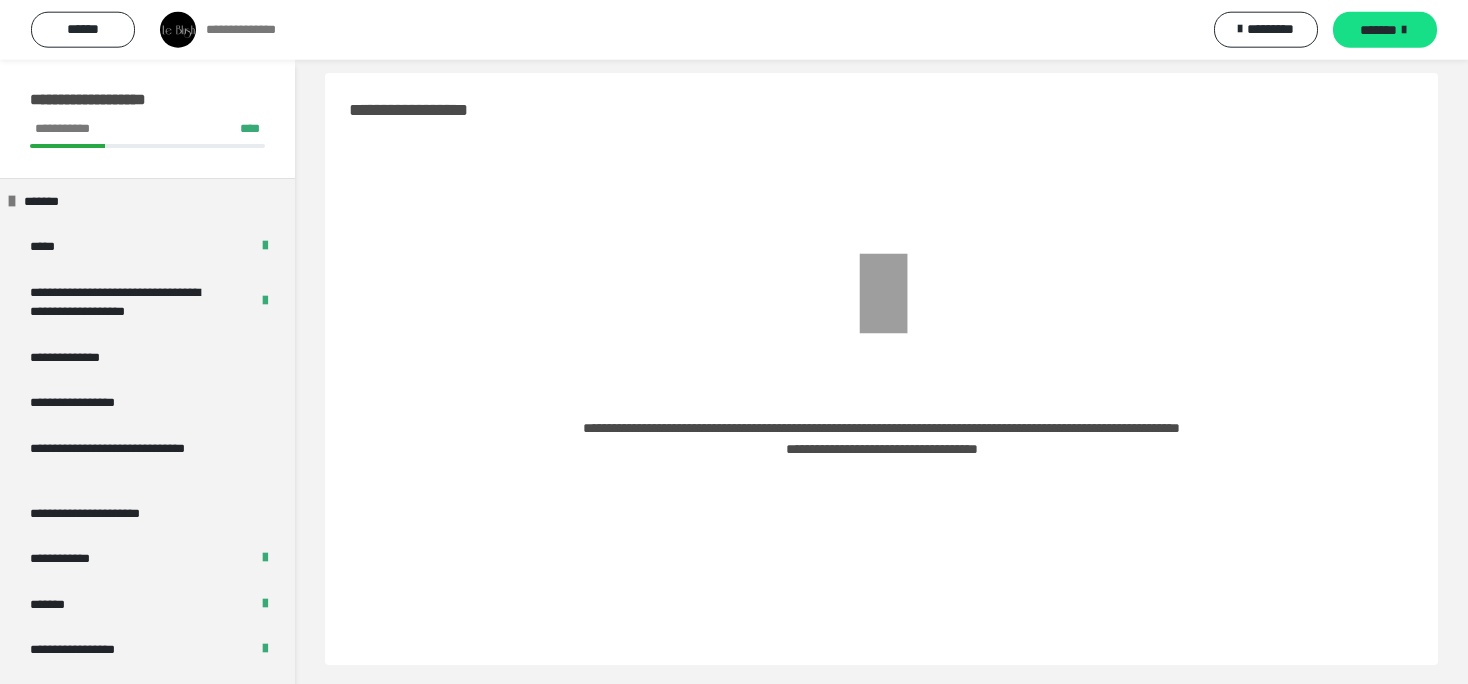 click on "*******" at bounding box center (1378, 30) 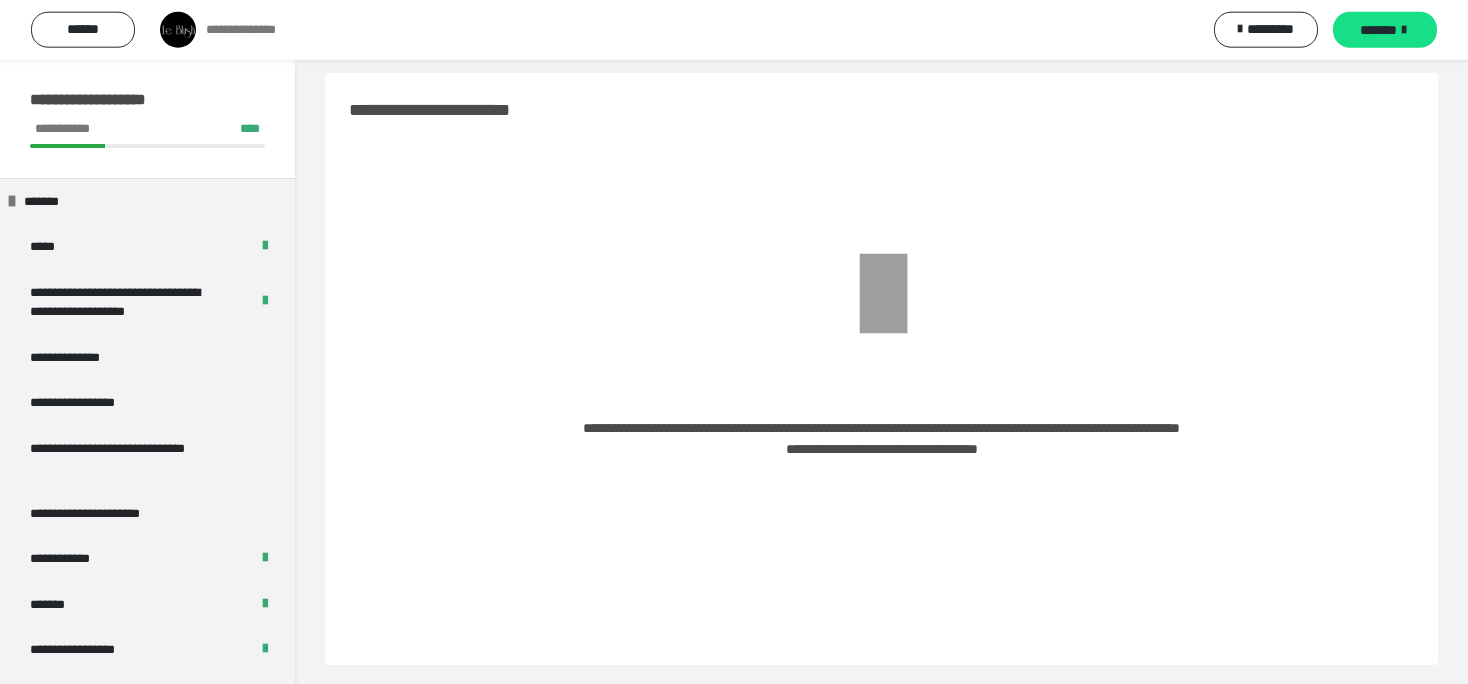 click on "*******" at bounding box center (1378, 30) 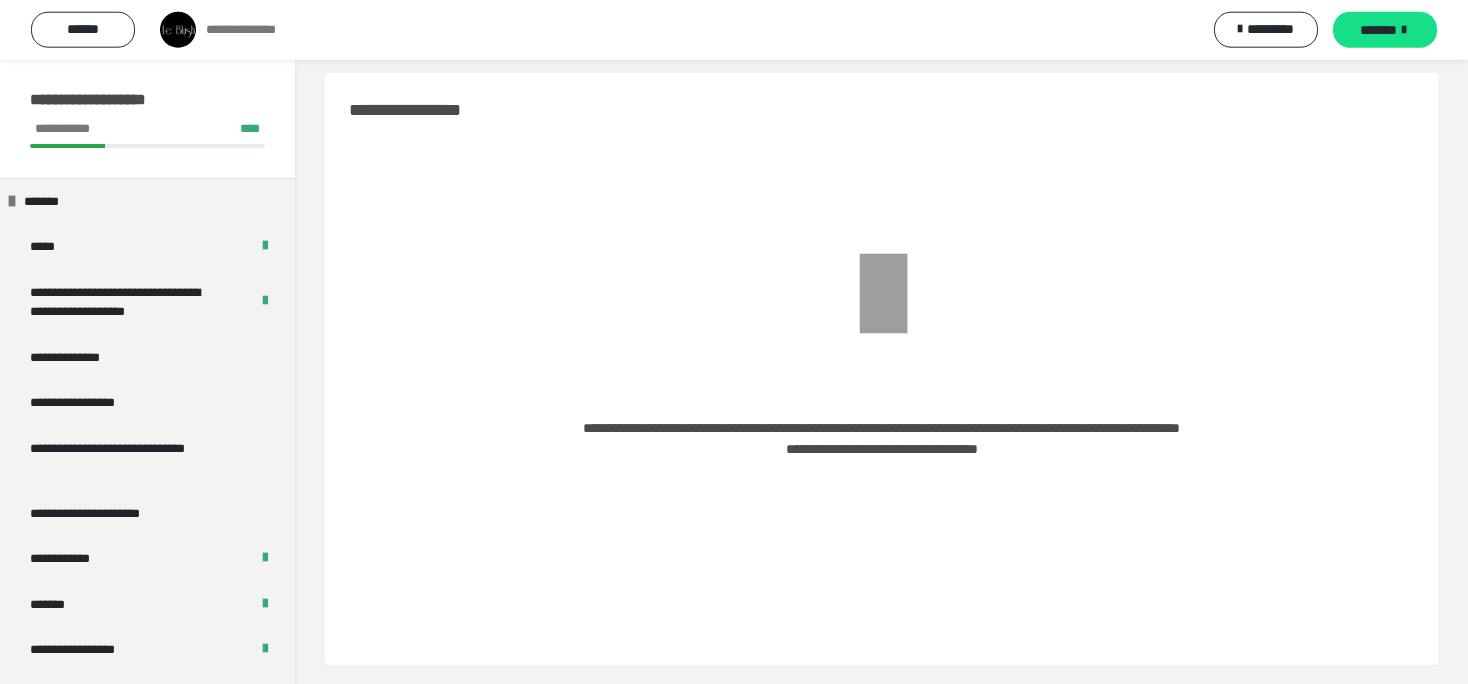 click on "*******" at bounding box center [1378, 30] 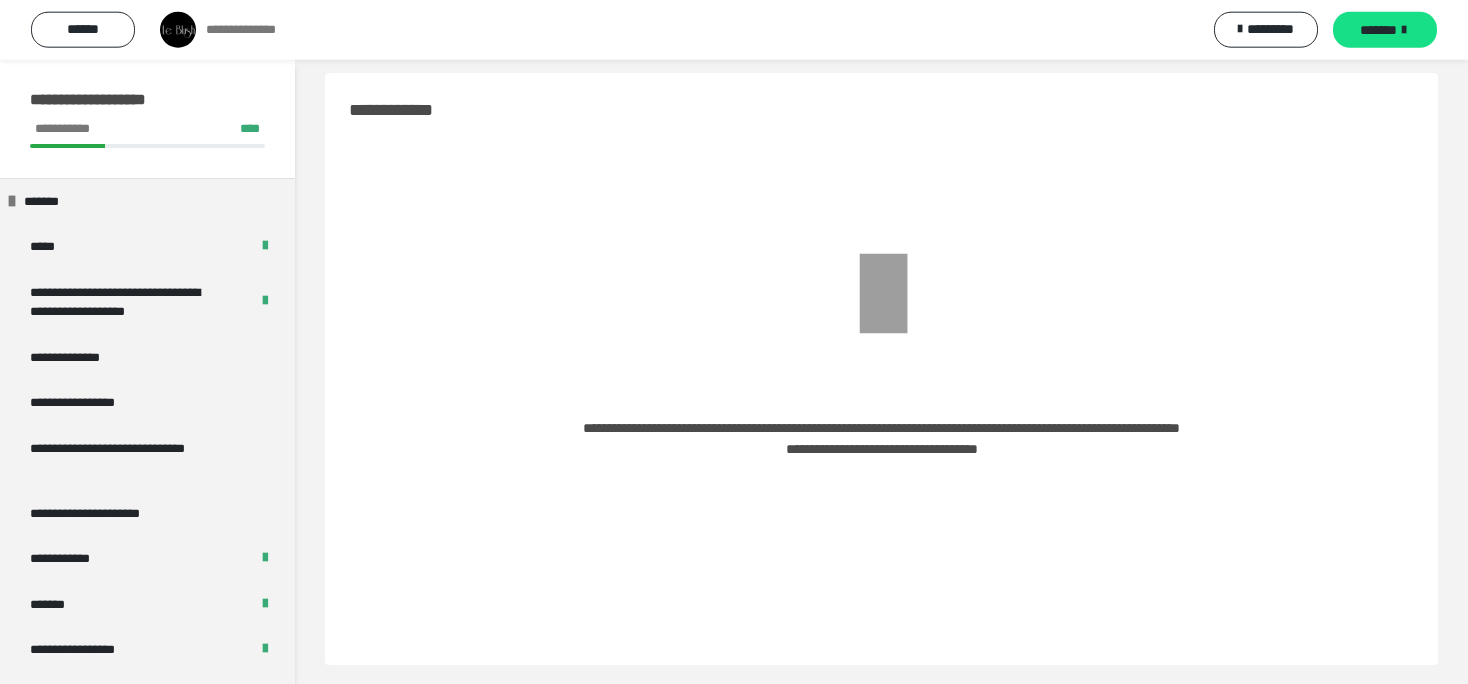 click on "*******" at bounding box center (1378, 30) 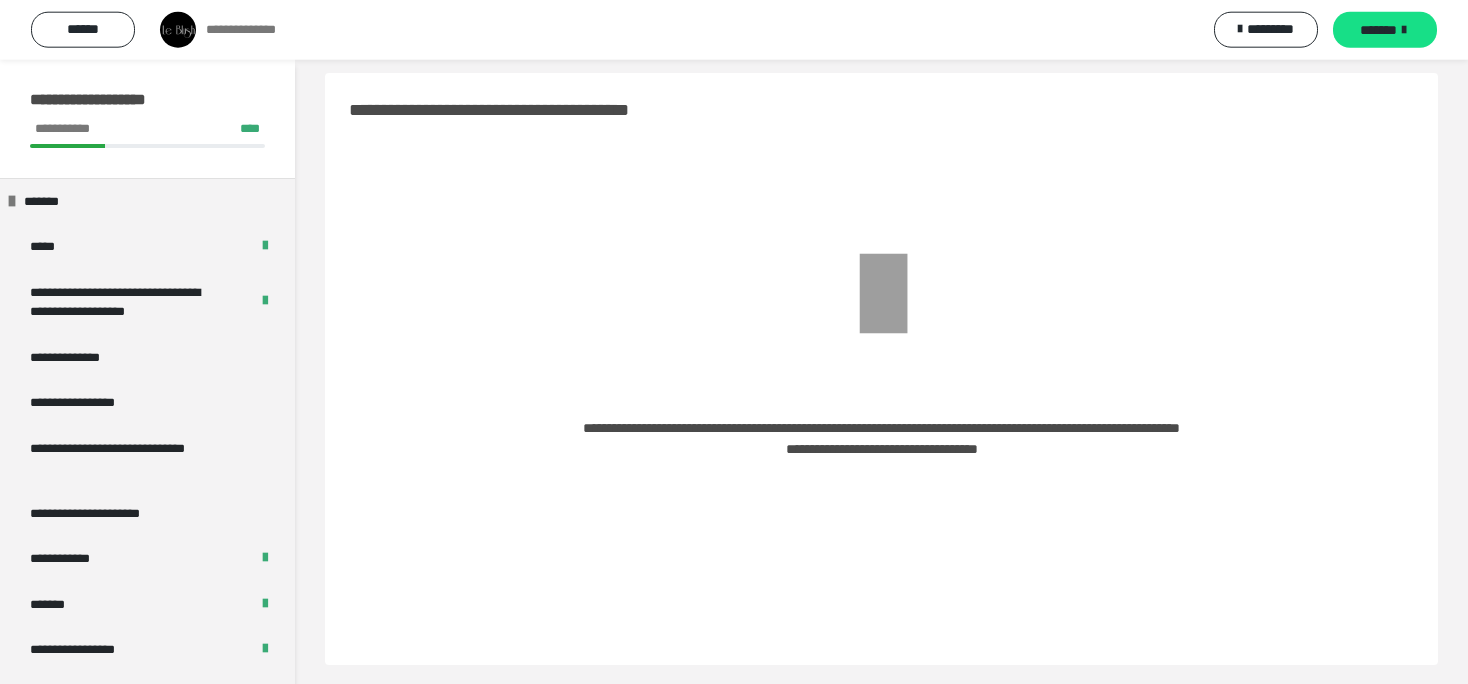 click on "*******" at bounding box center (1378, 30) 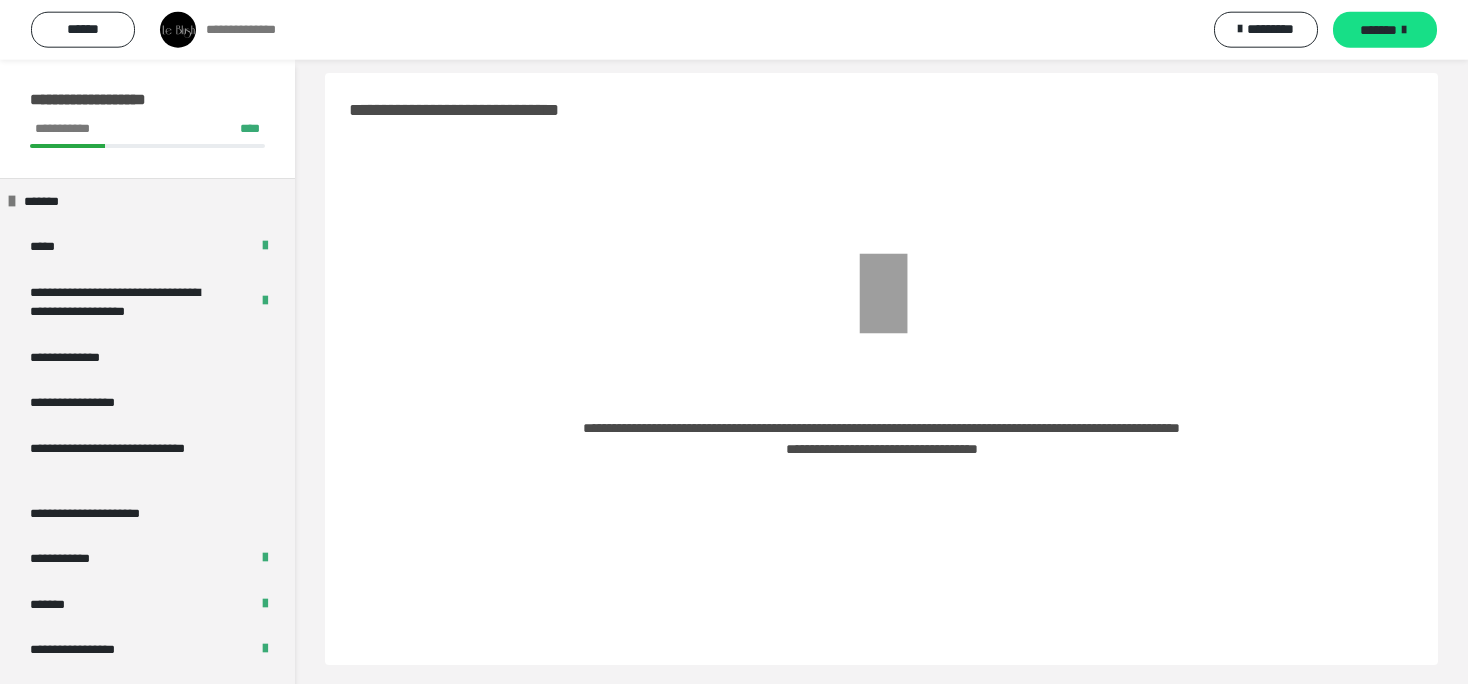 click on "*******" at bounding box center [1378, 30] 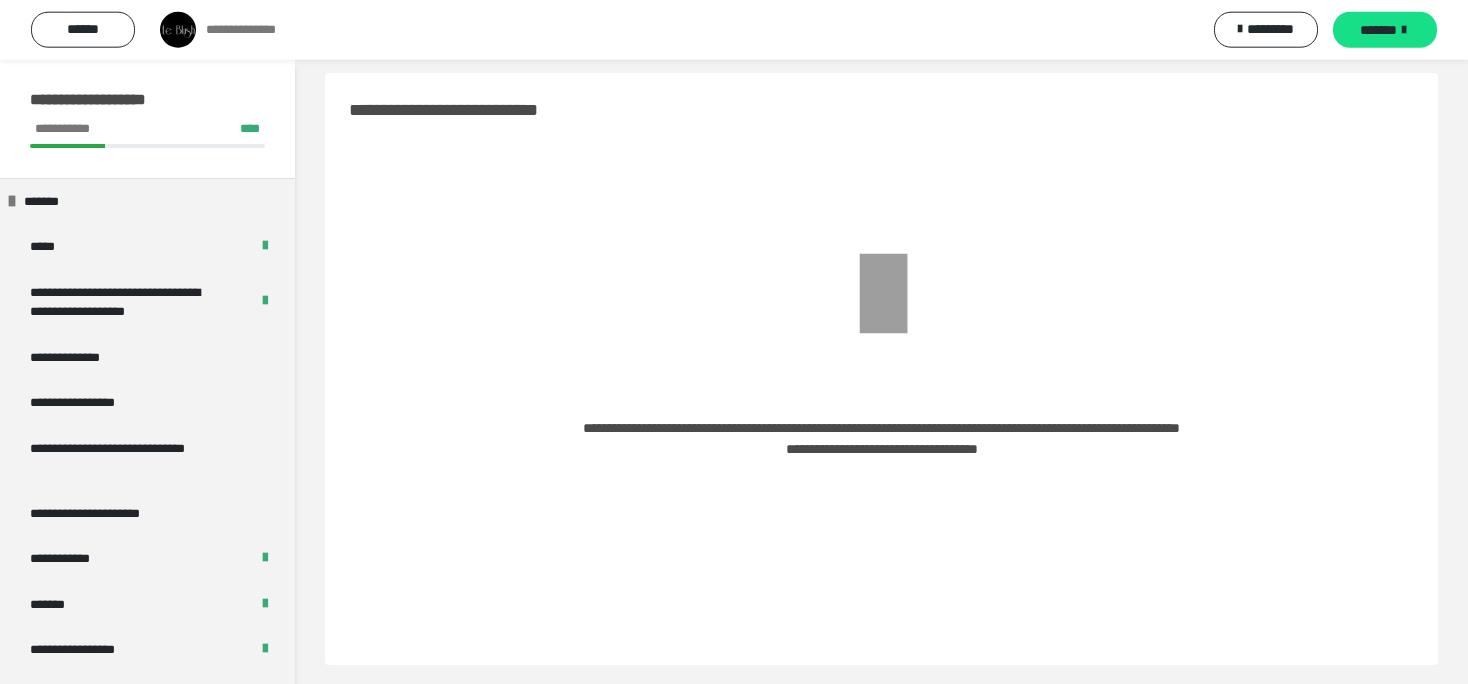 click on "*******" at bounding box center (1378, 30) 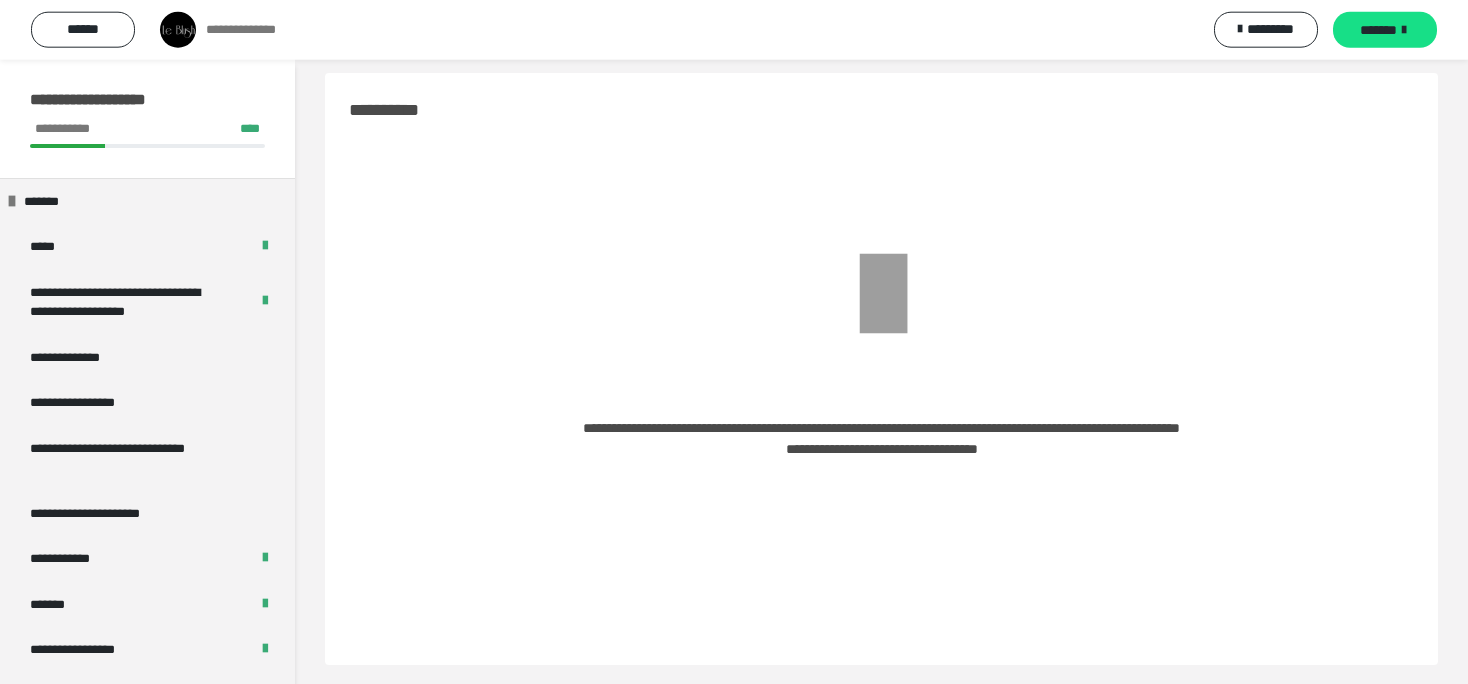 click on "*******" at bounding box center (1378, 30) 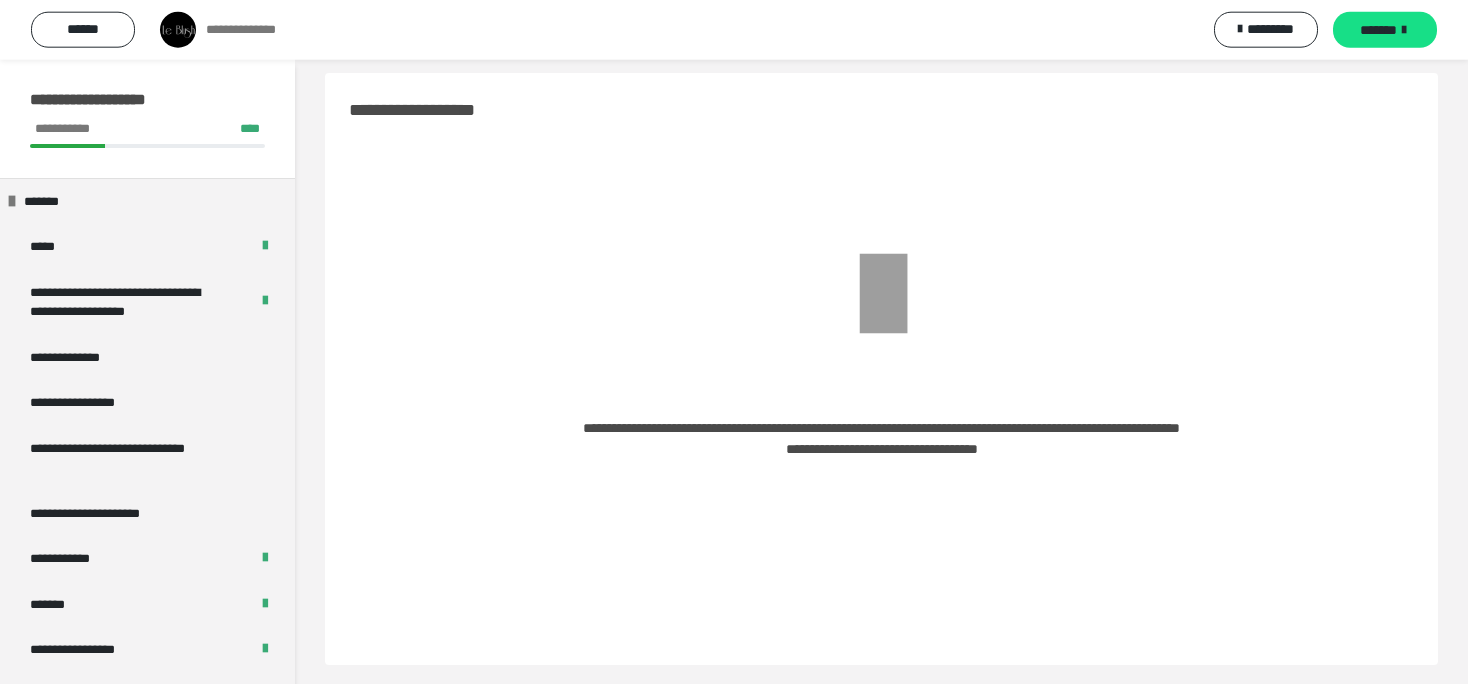 click on "*******" at bounding box center [1378, 30] 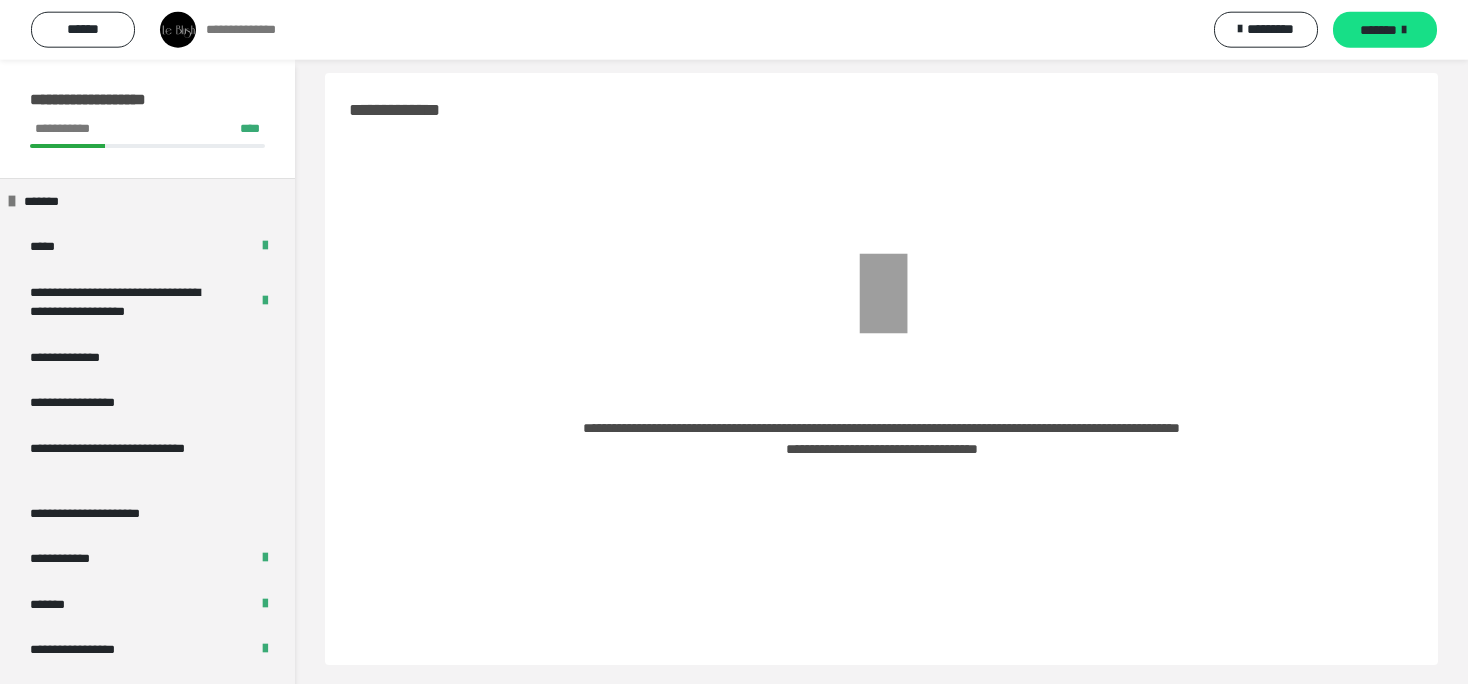 click on "*******" at bounding box center (1378, 30) 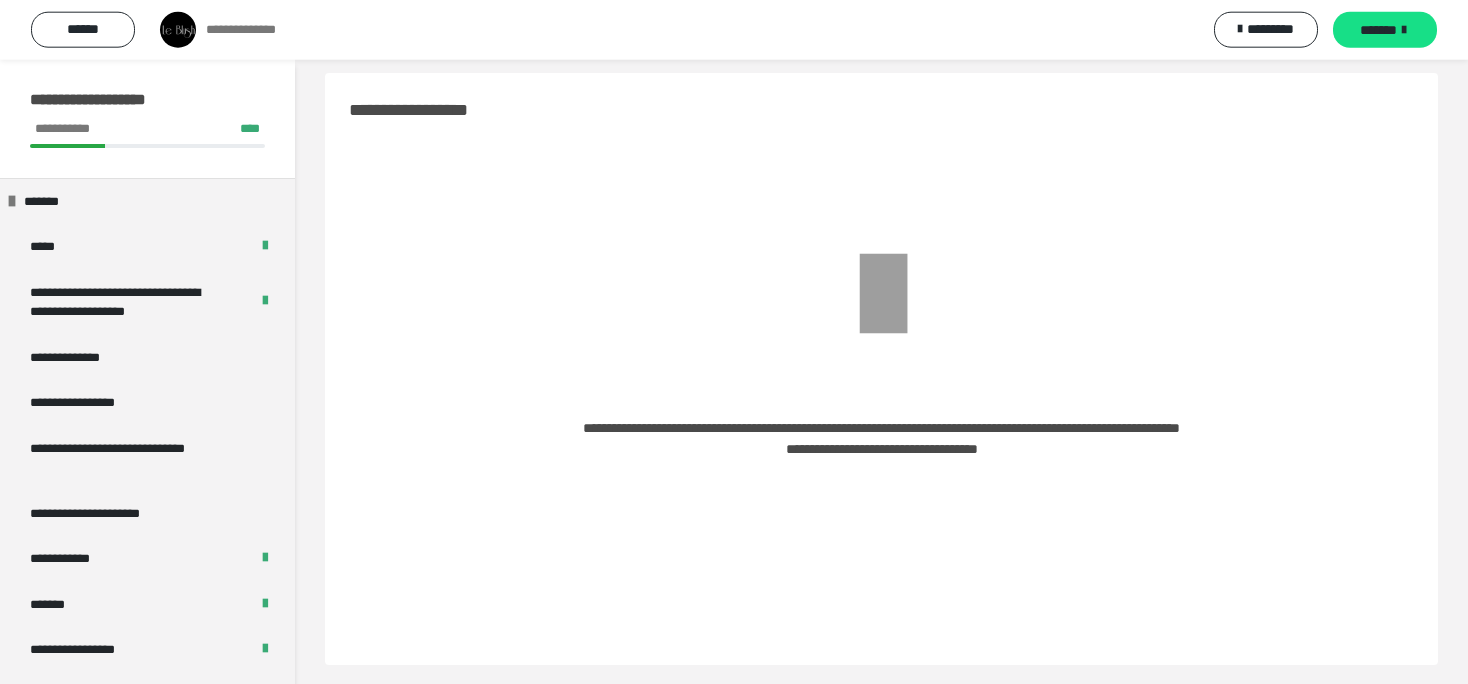 click on "*******" at bounding box center [1378, 30] 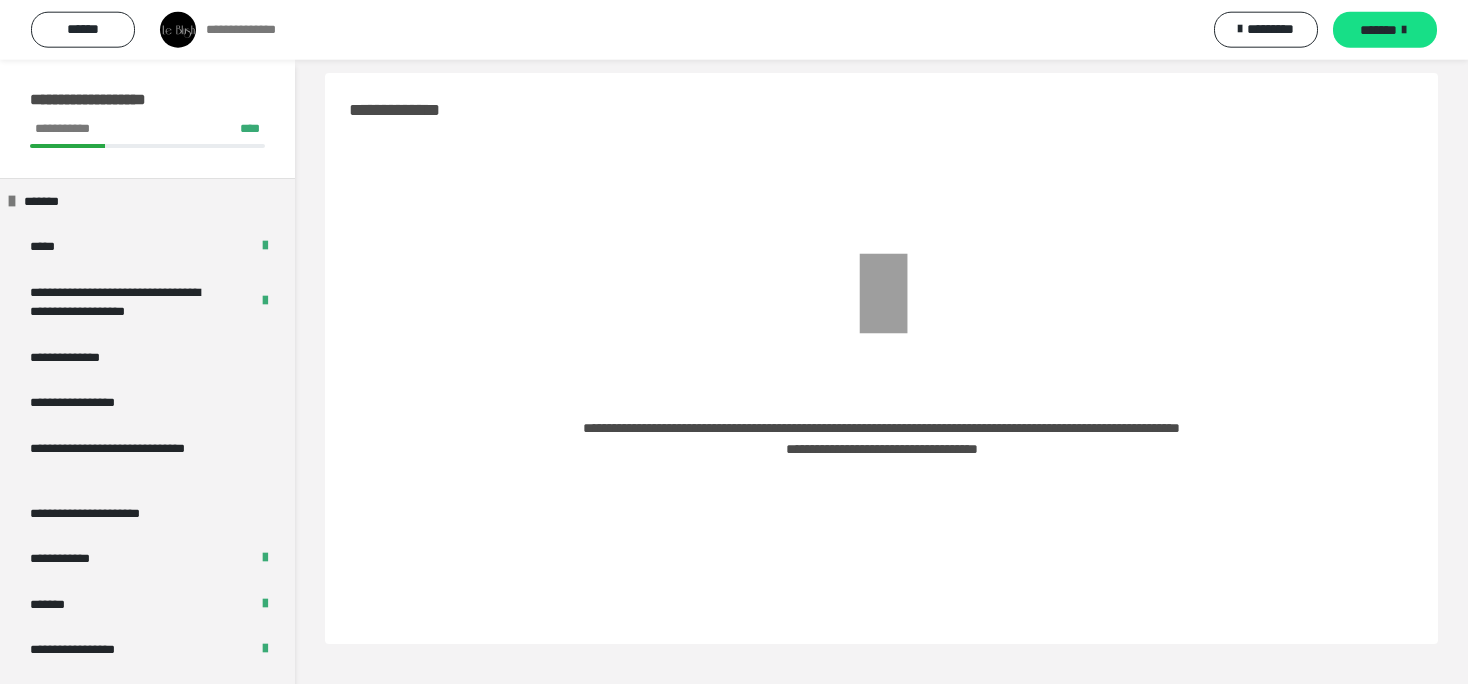 click on "*******" at bounding box center [1378, 30] 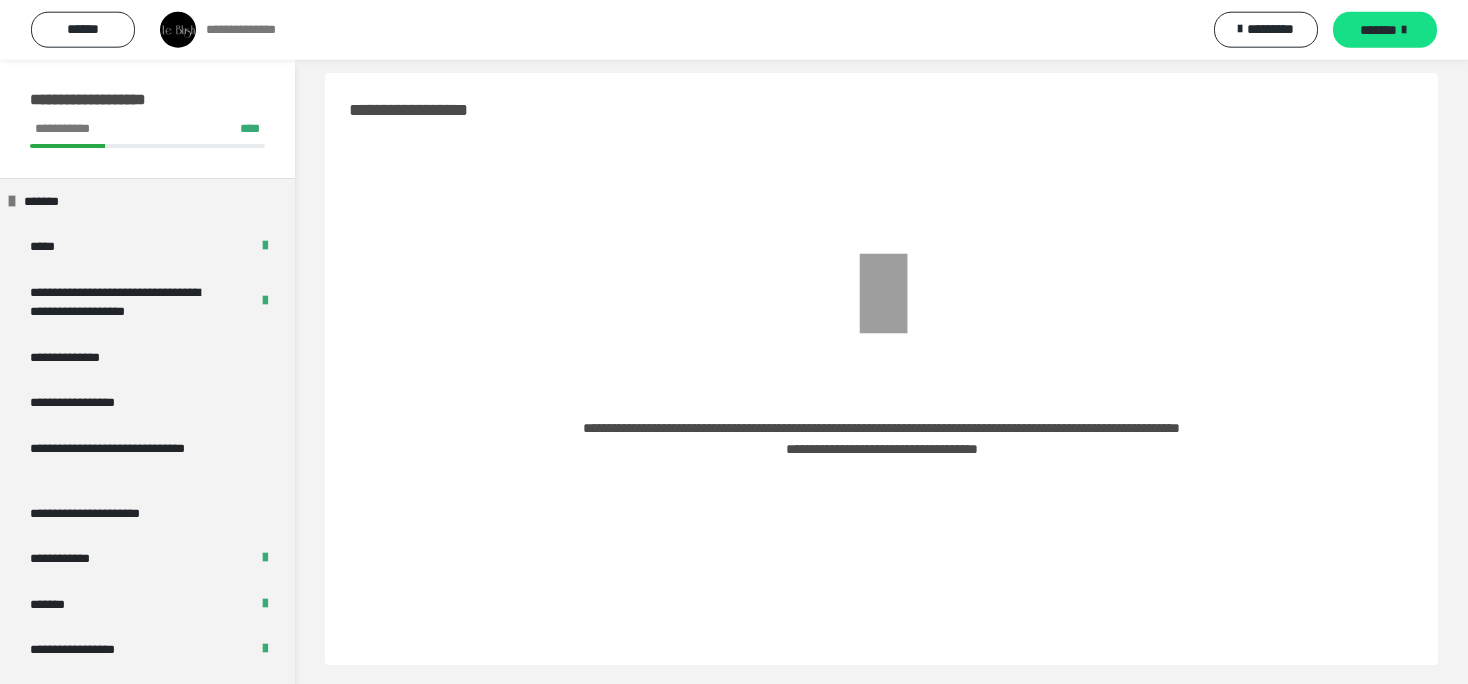 click on "*******" at bounding box center (1378, 30) 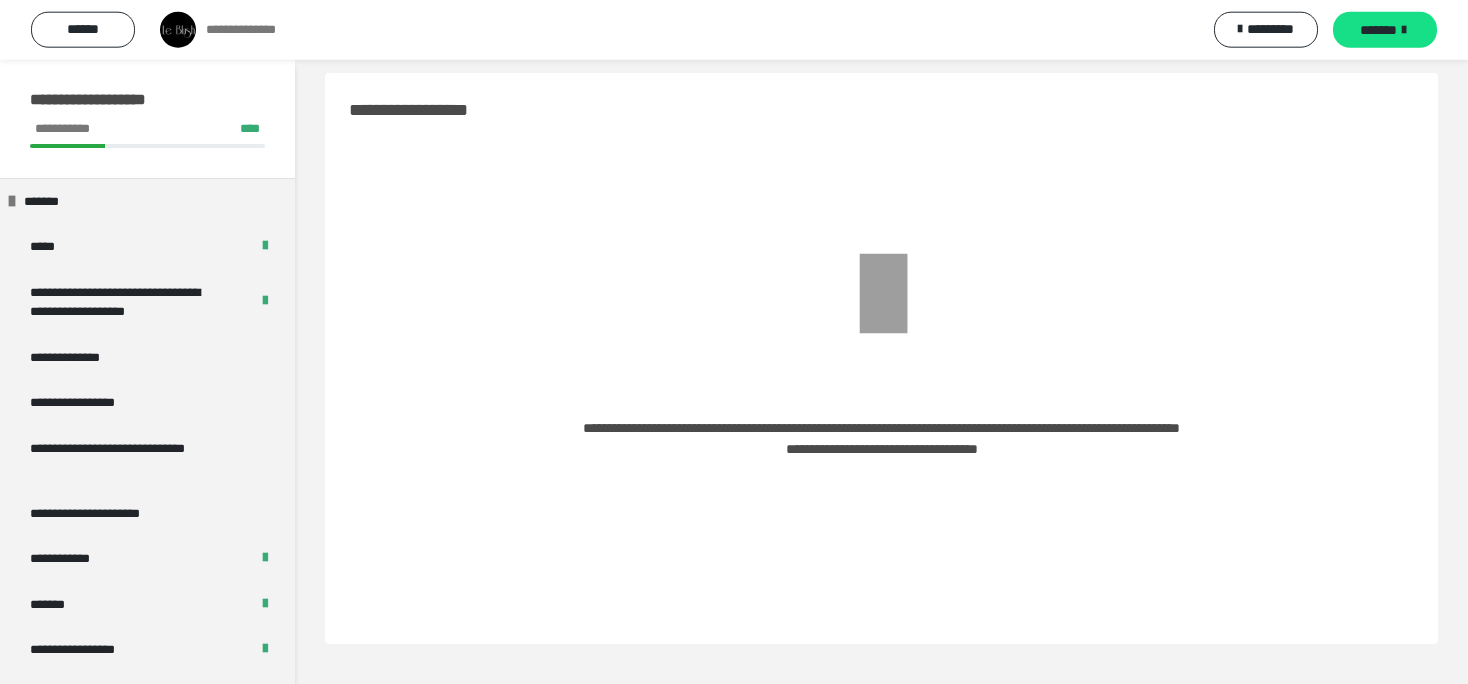click on "*******" at bounding box center [1378, 30] 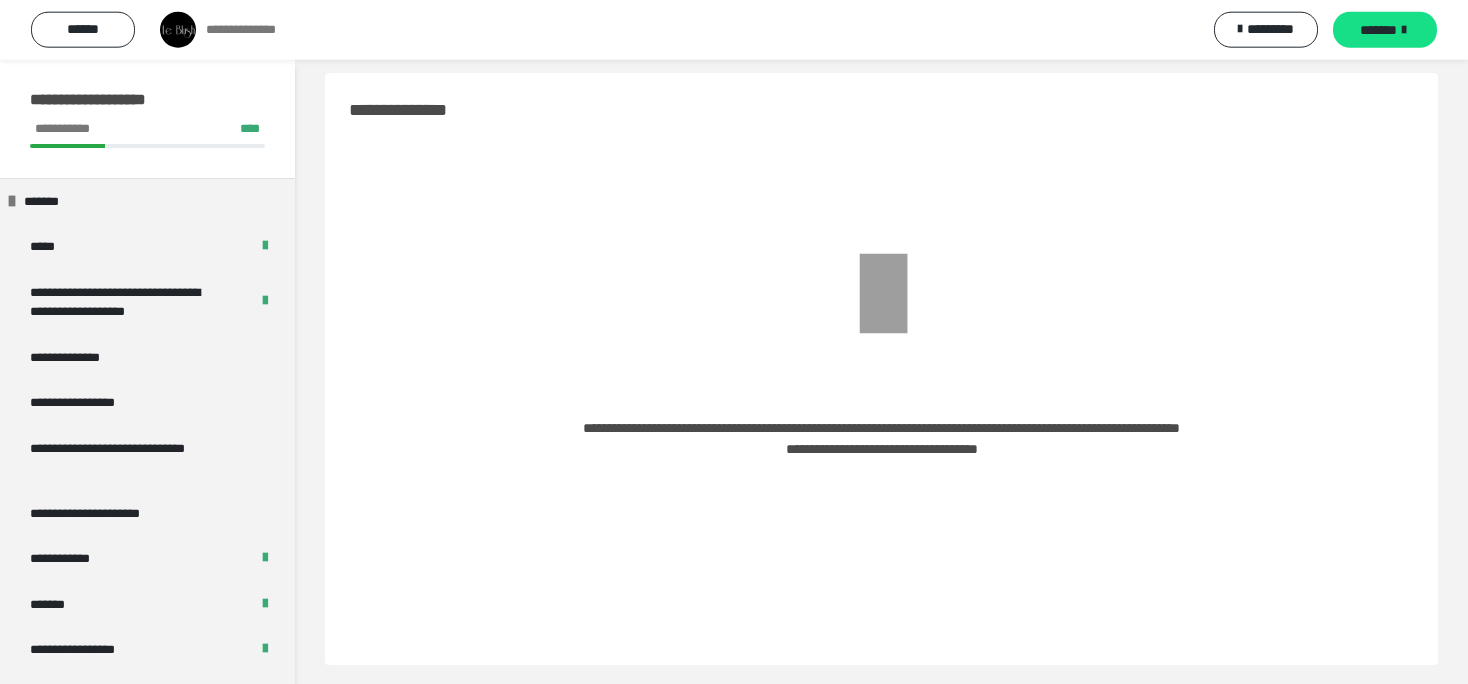 click on "*******" at bounding box center (1378, 30) 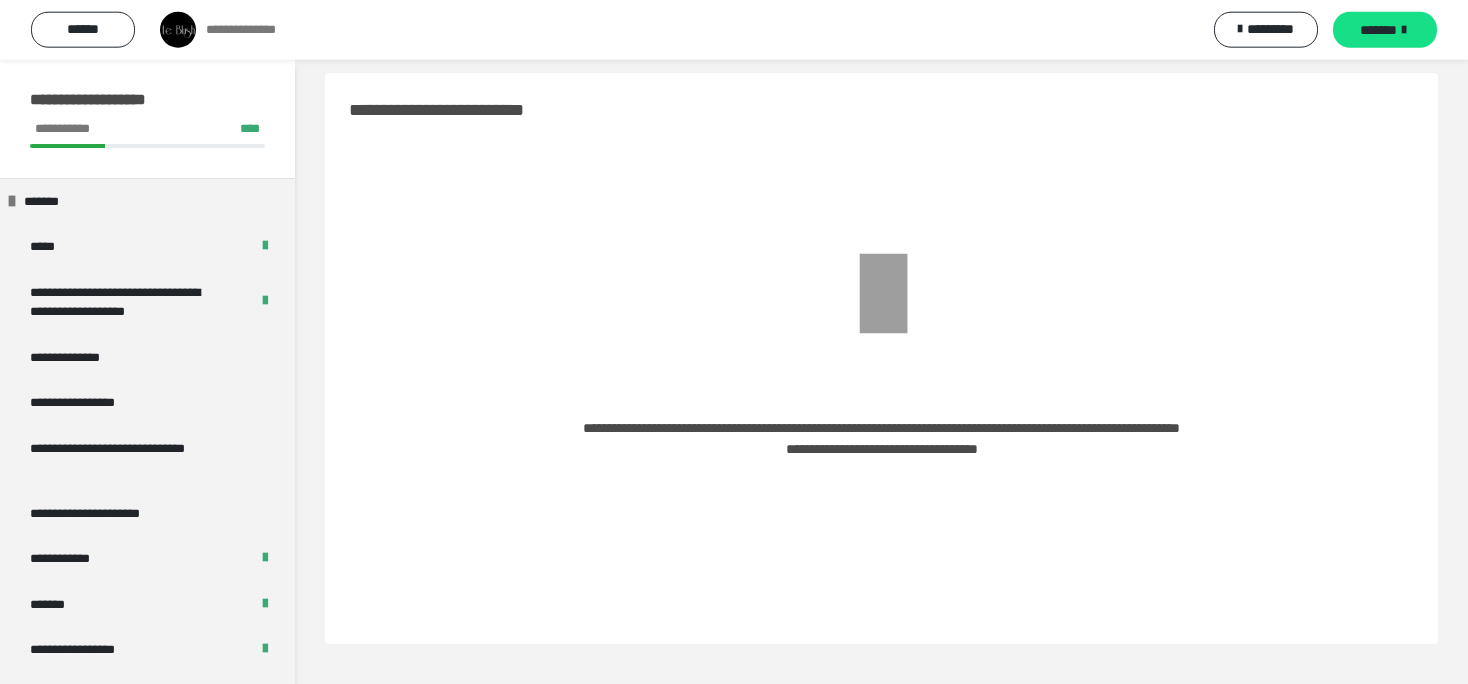 click on "*******" at bounding box center (1378, 30) 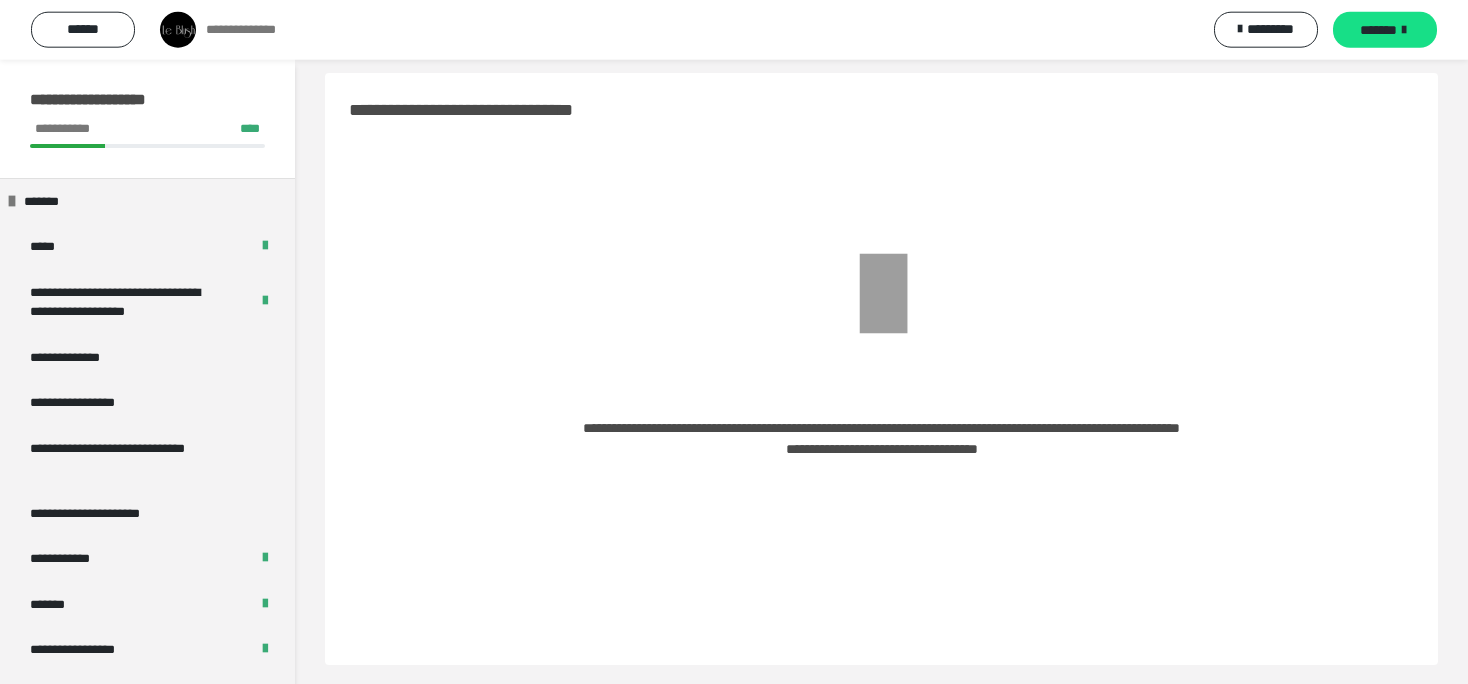 click on "*******" at bounding box center (1378, 30) 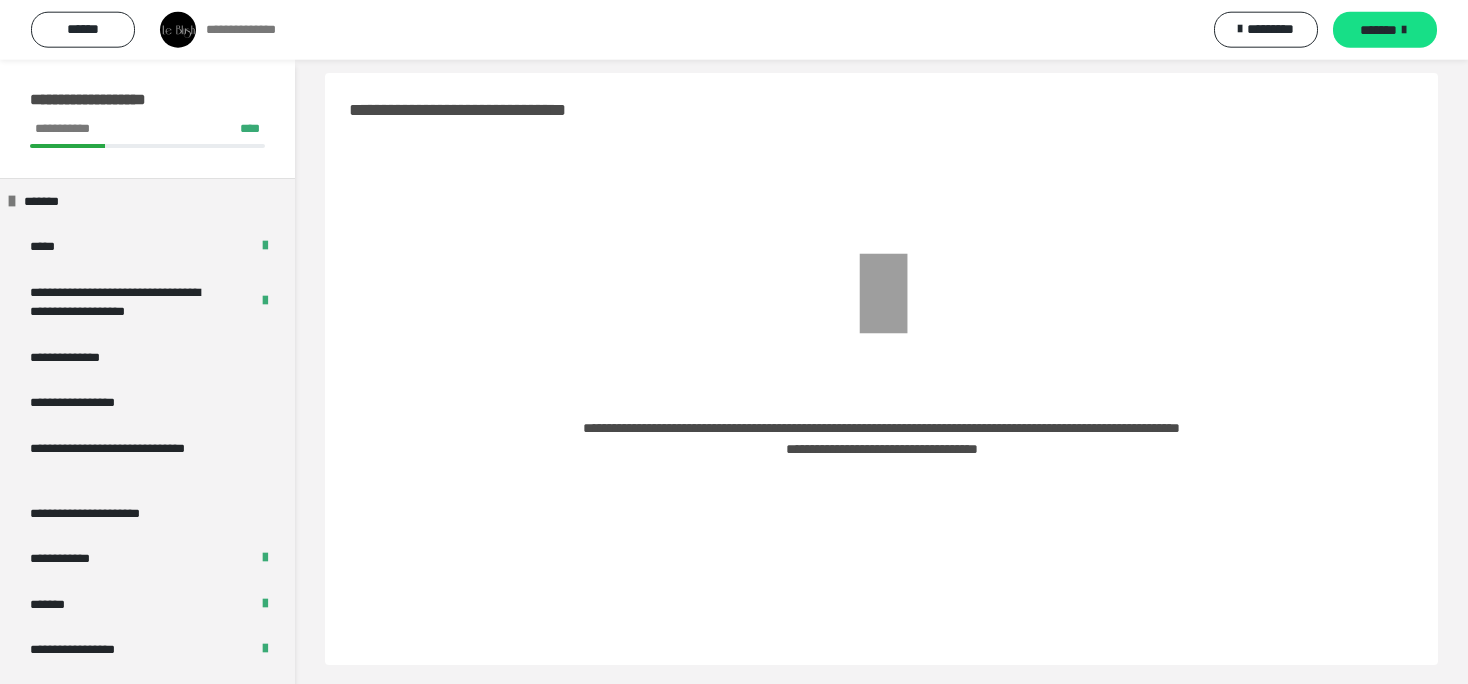 click on "*******" at bounding box center (1378, 30) 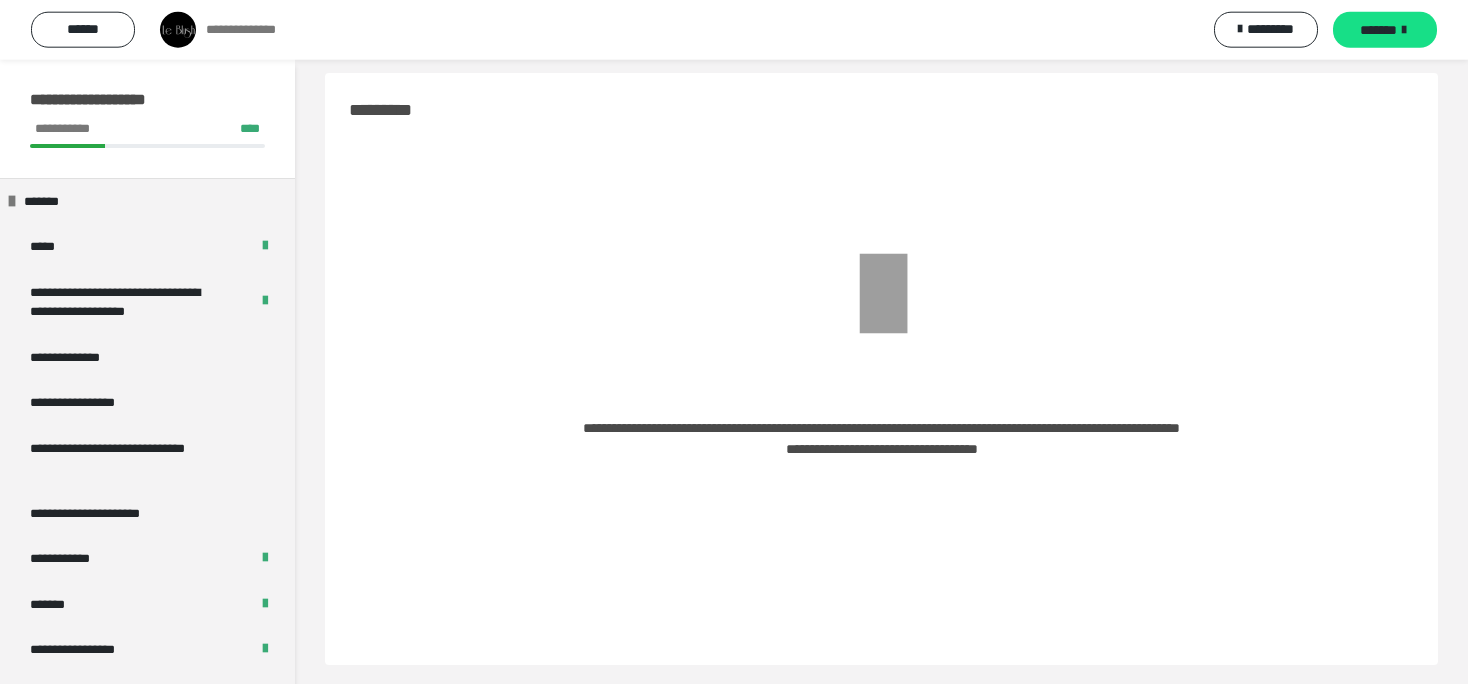 click on "*******" at bounding box center [1378, 30] 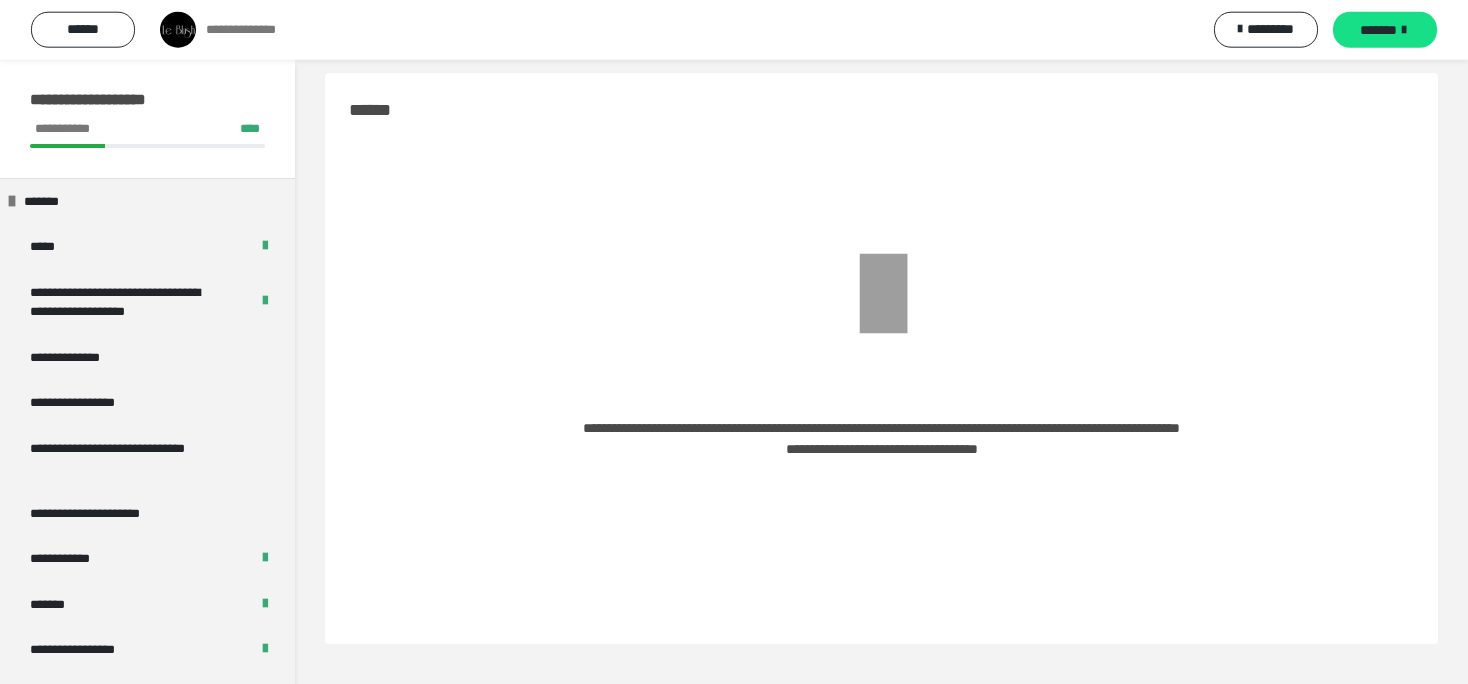 click on "*******" at bounding box center (1378, 30) 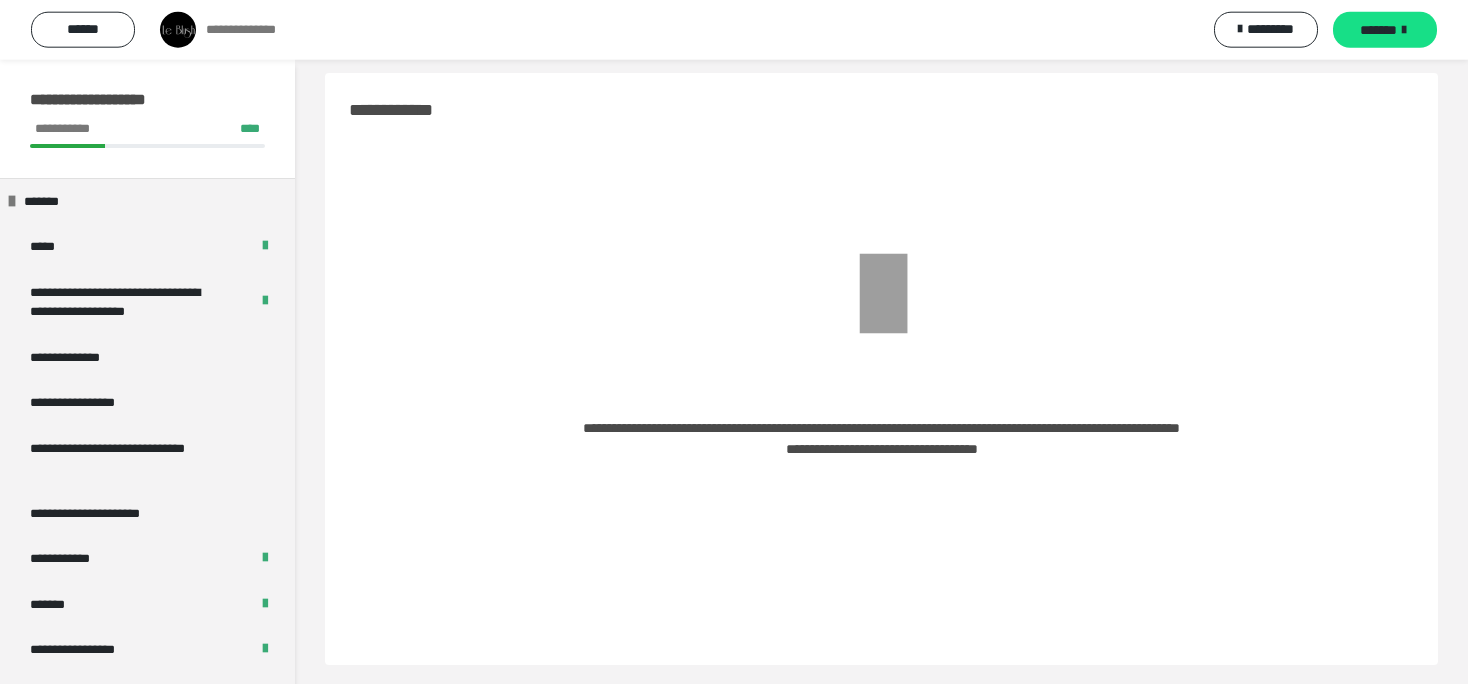 click on "*******" at bounding box center (1378, 30) 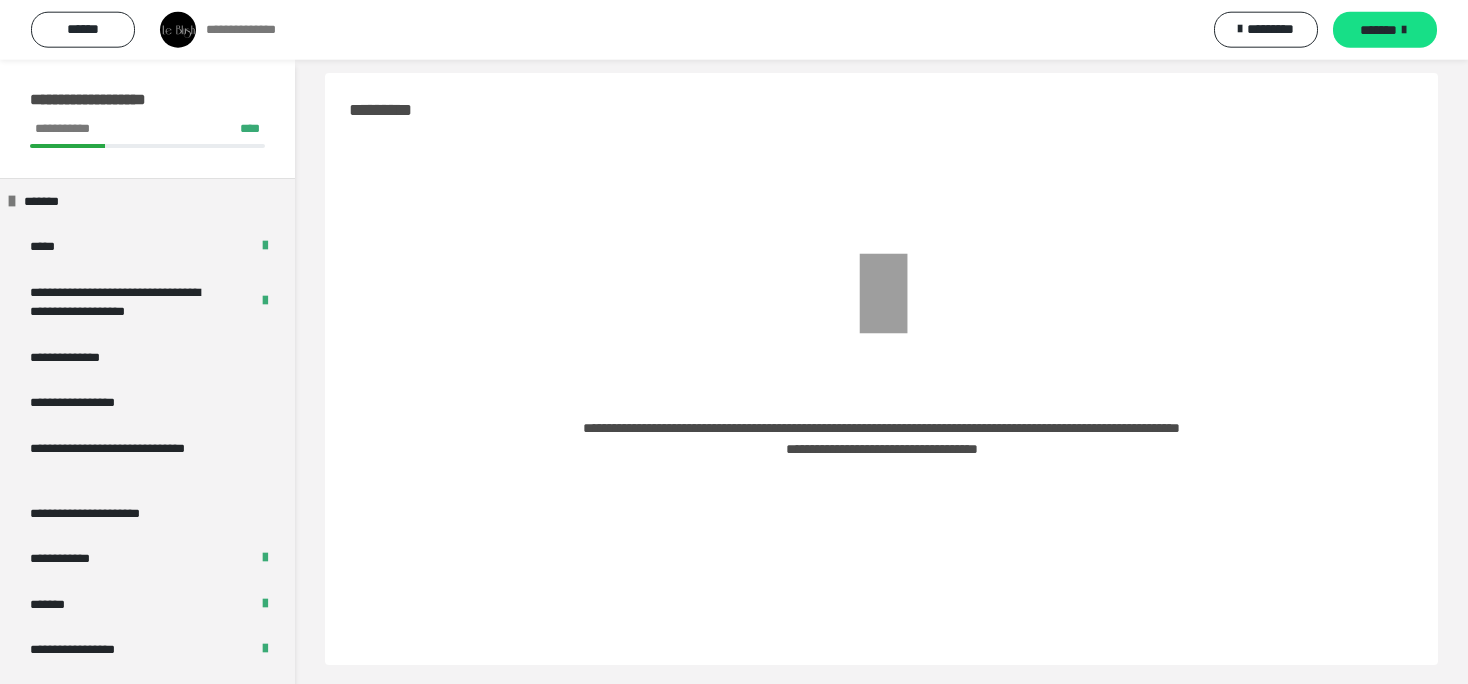 click on "*******" at bounding box center [1378, 30] 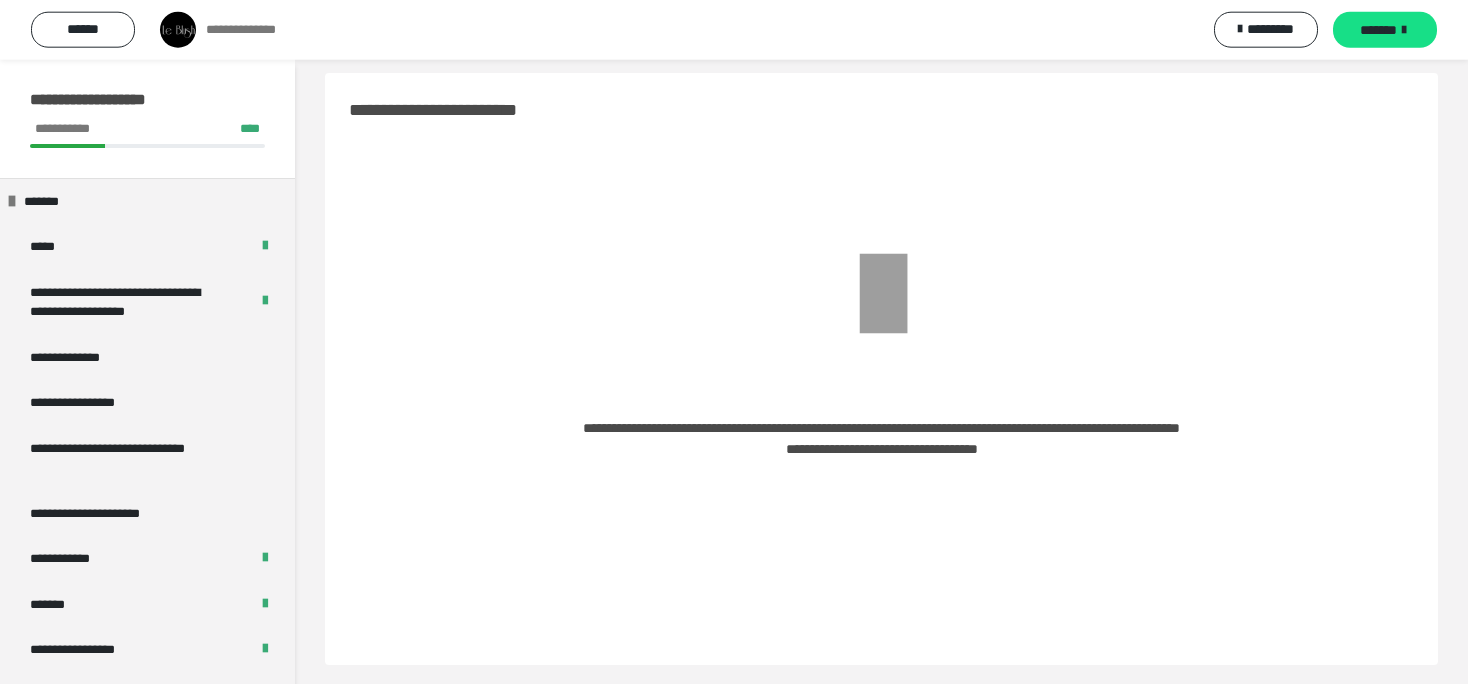 click on "*******" at bounding box center [1378, 30] 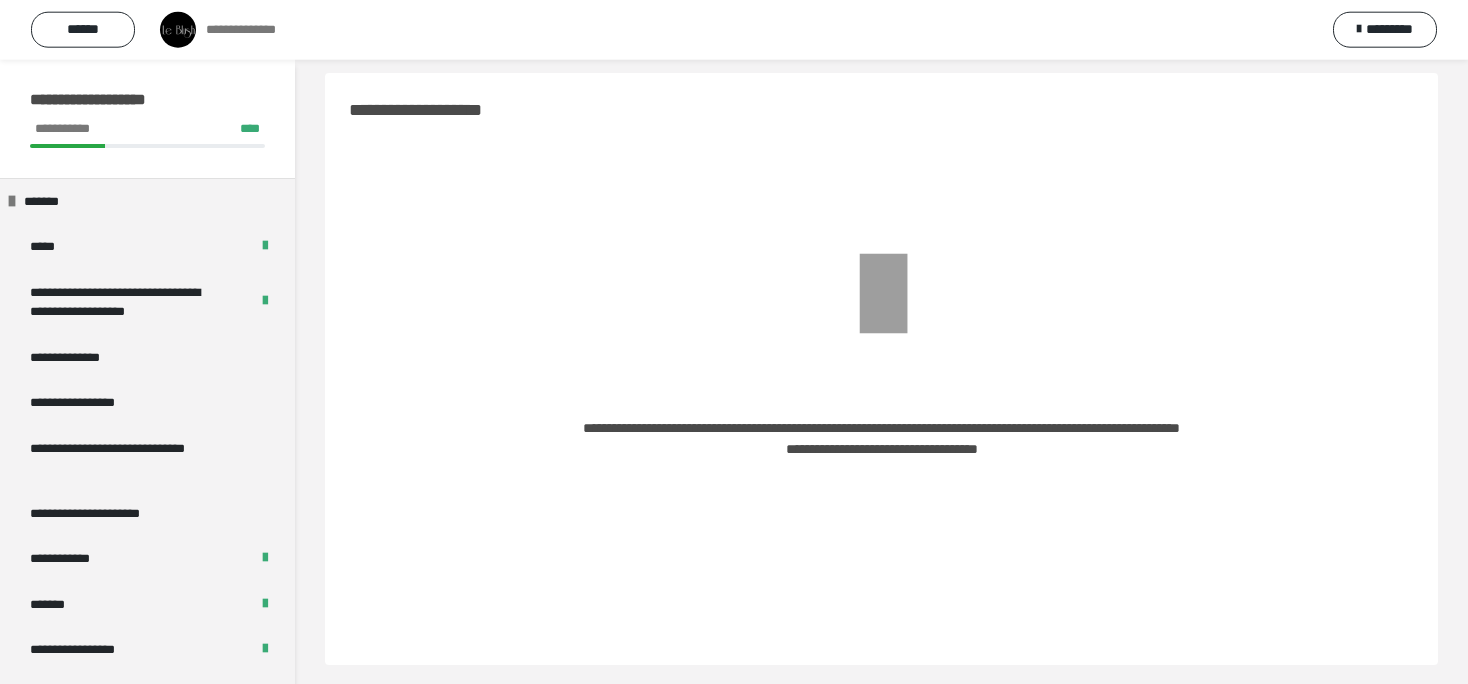 click on "*********" at bounding box center [1389, 29] 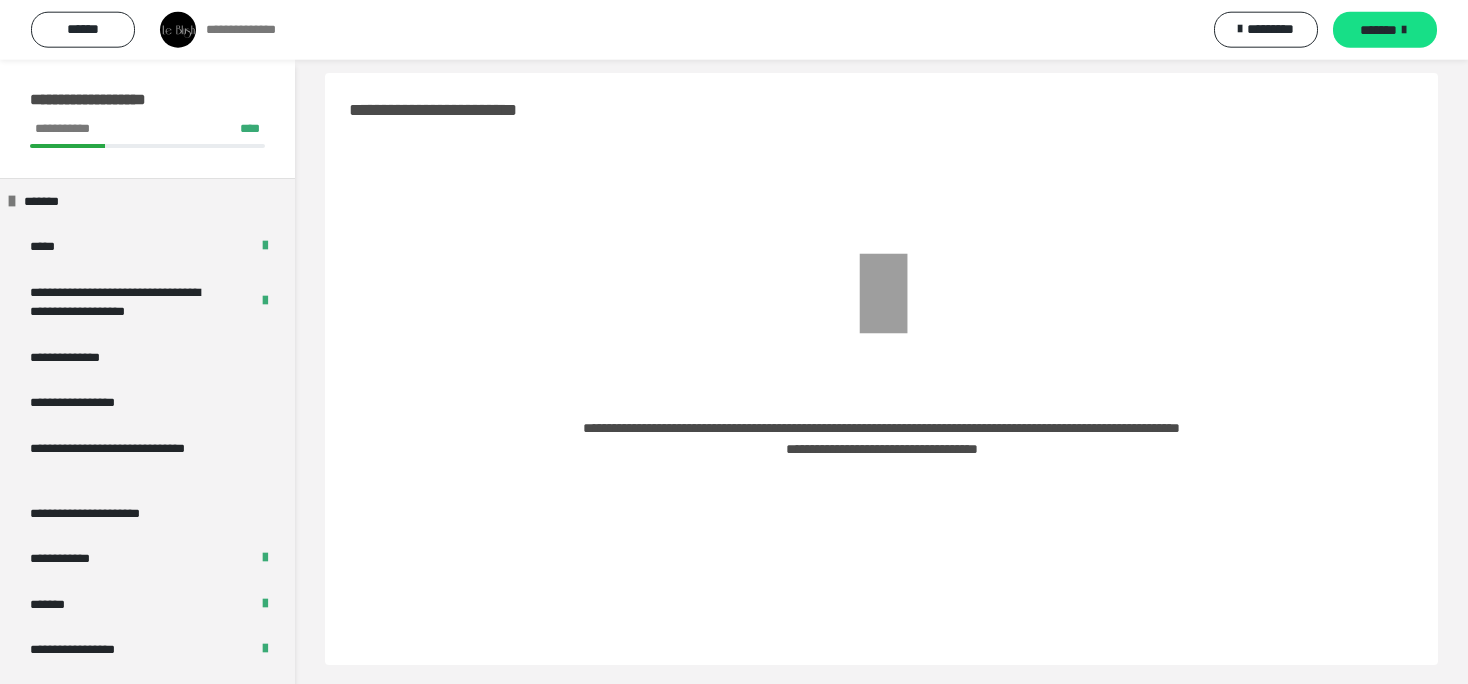 click on "*******" at bounding box center [1378, 30] 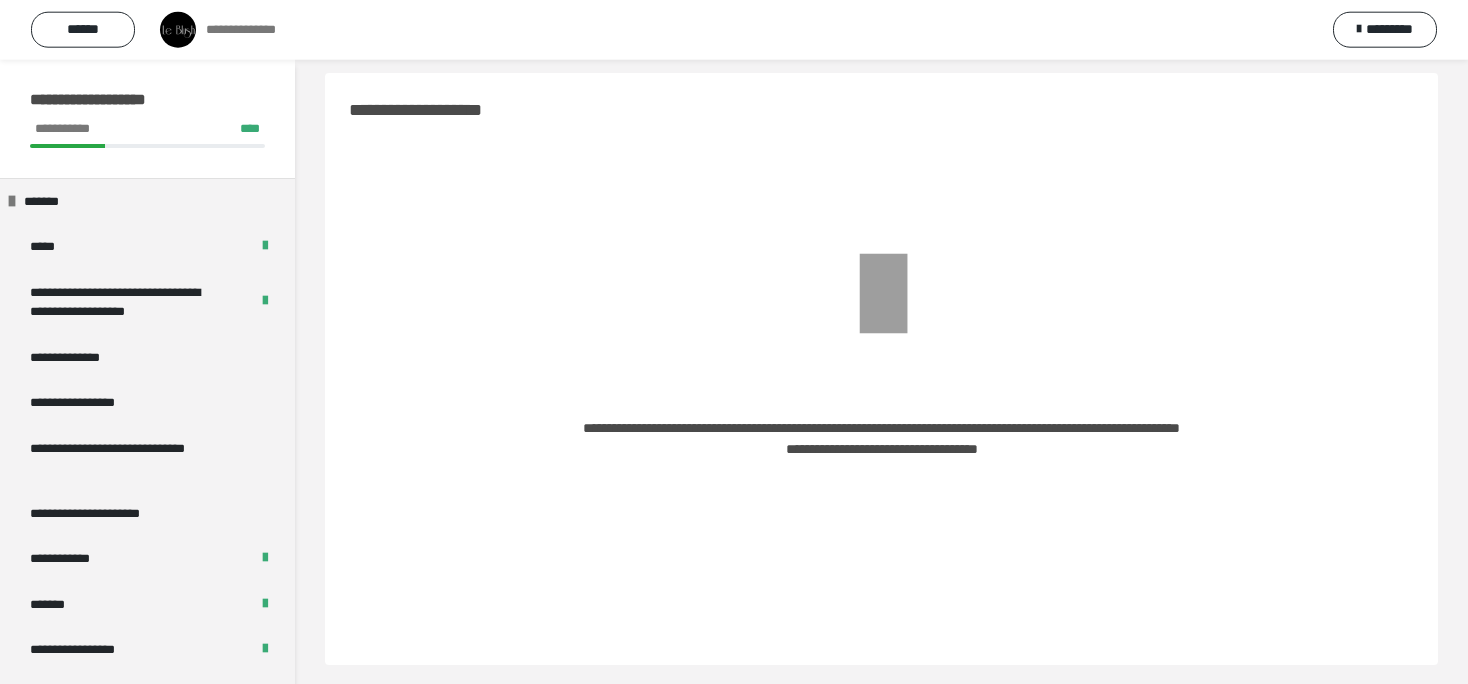 click on "*********" at bounding box center [1389, 29] 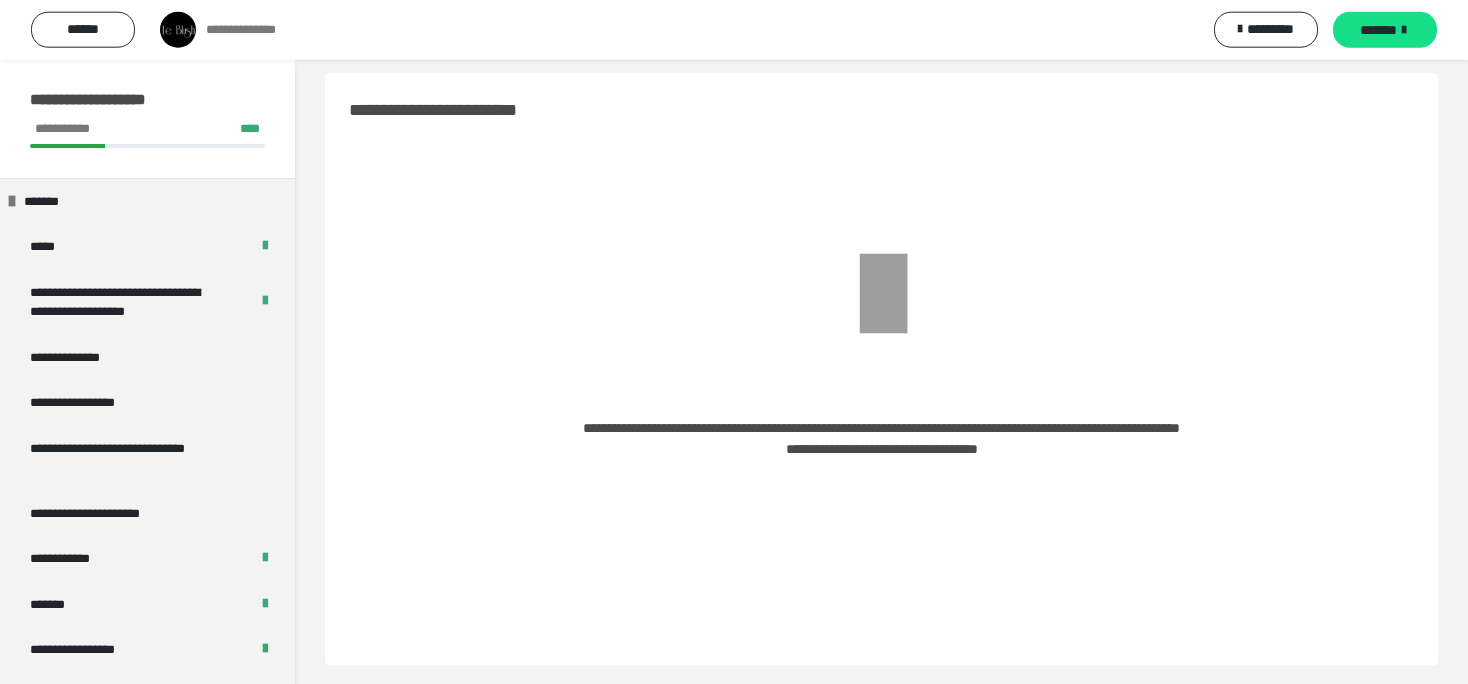 click on "*******" at bounding box center (1378, 30) 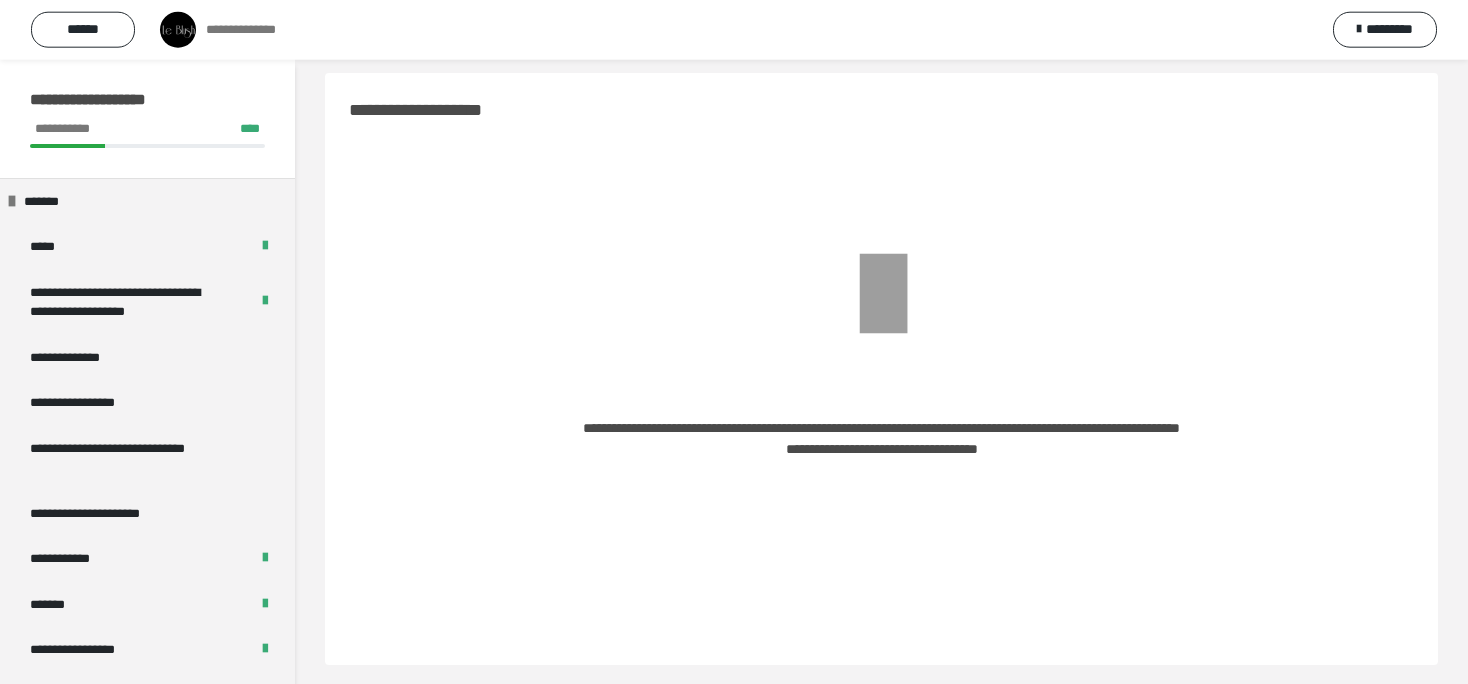click on "*********" at bounding box center [1389, 29] 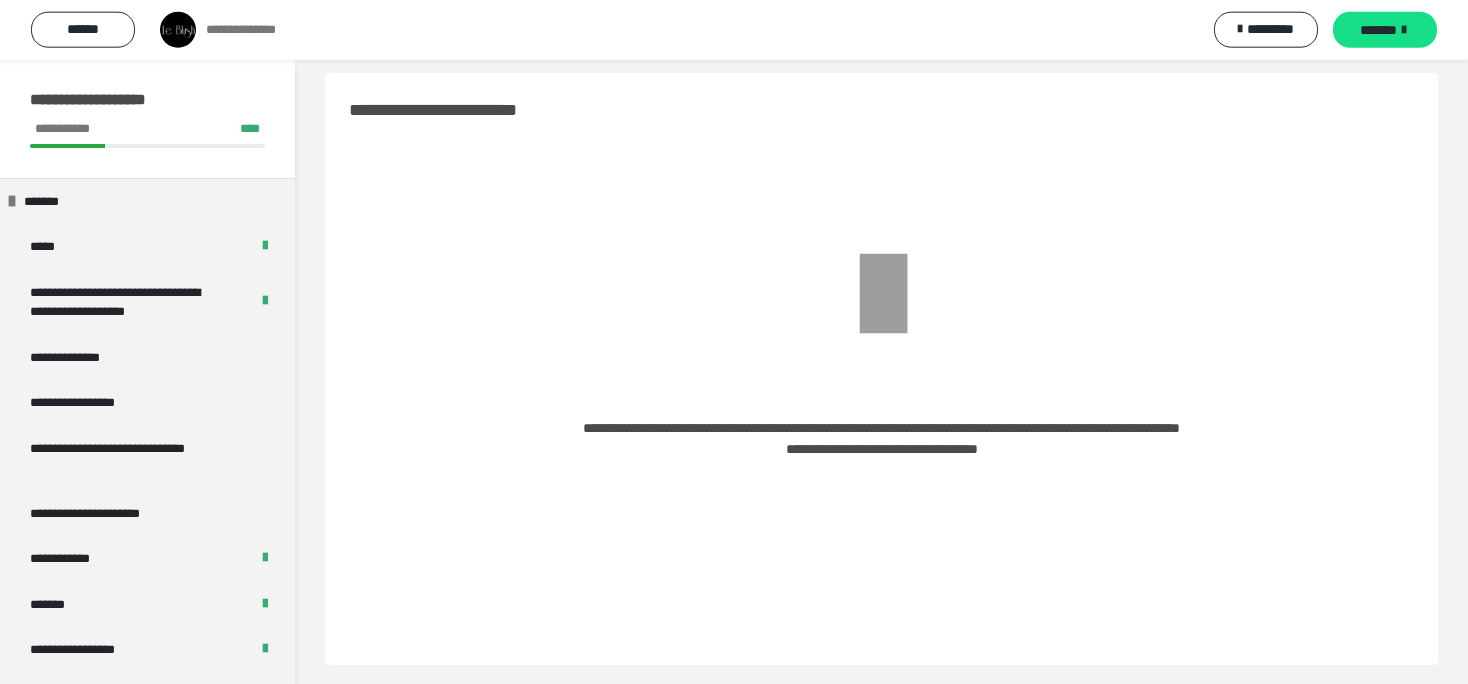 click on "*******" at bounding box center [1378, 30] 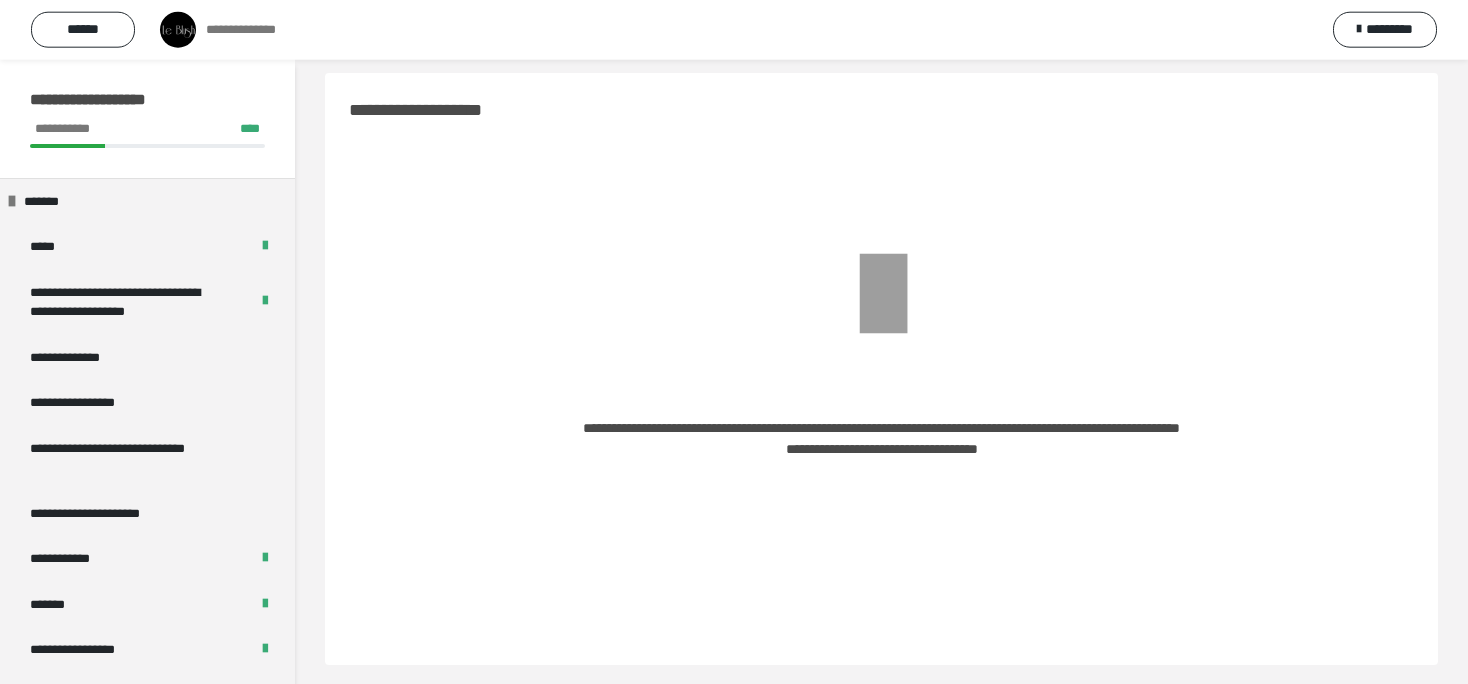 click on "*********" at bounding box center [1389, 29] 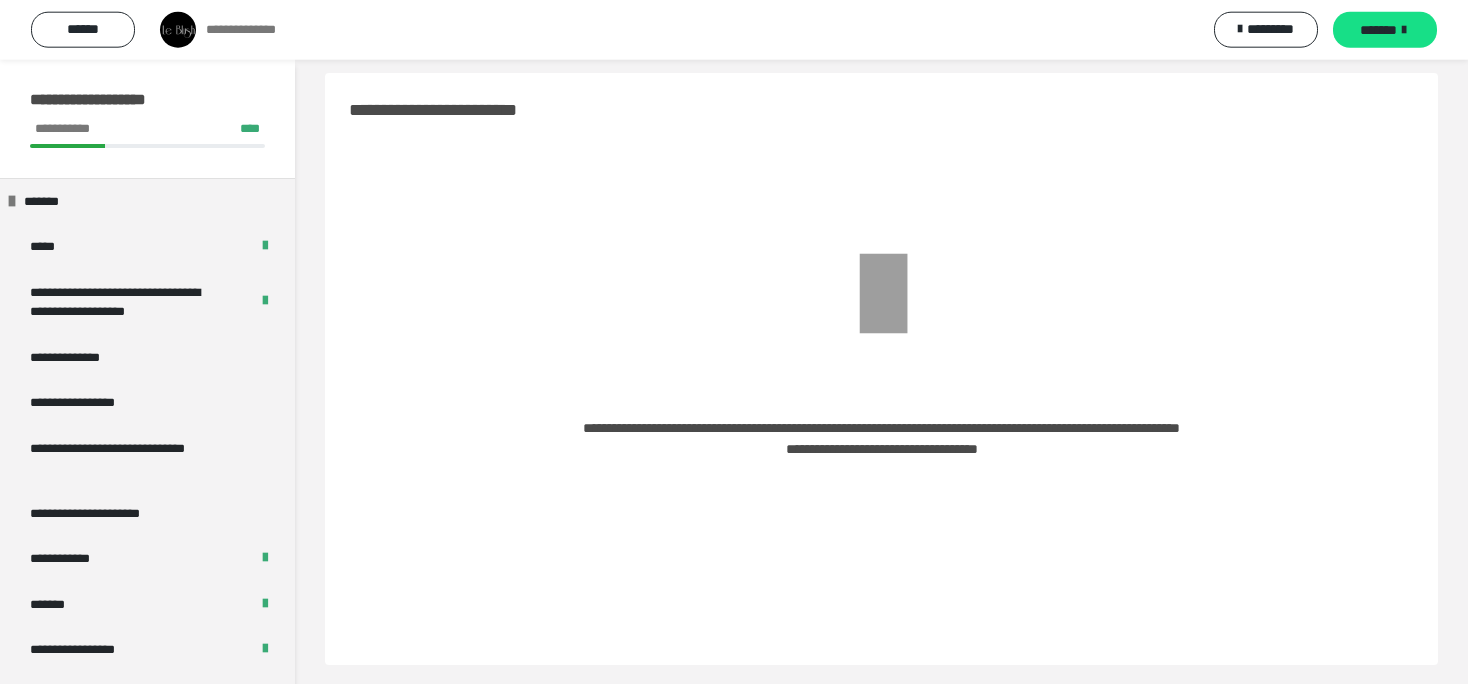 click on "*******" at bounding box center [1378, 30] 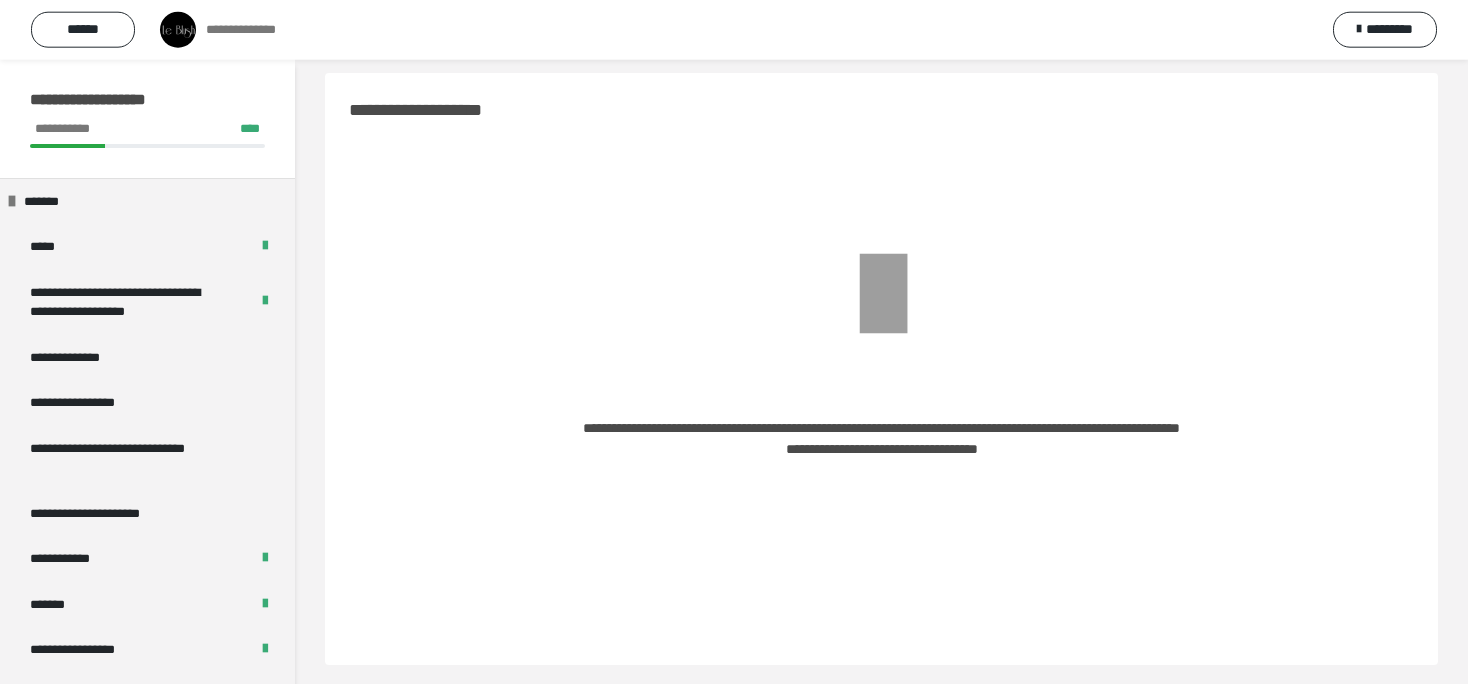 click on "*********" at bounding box center [1389, 29] 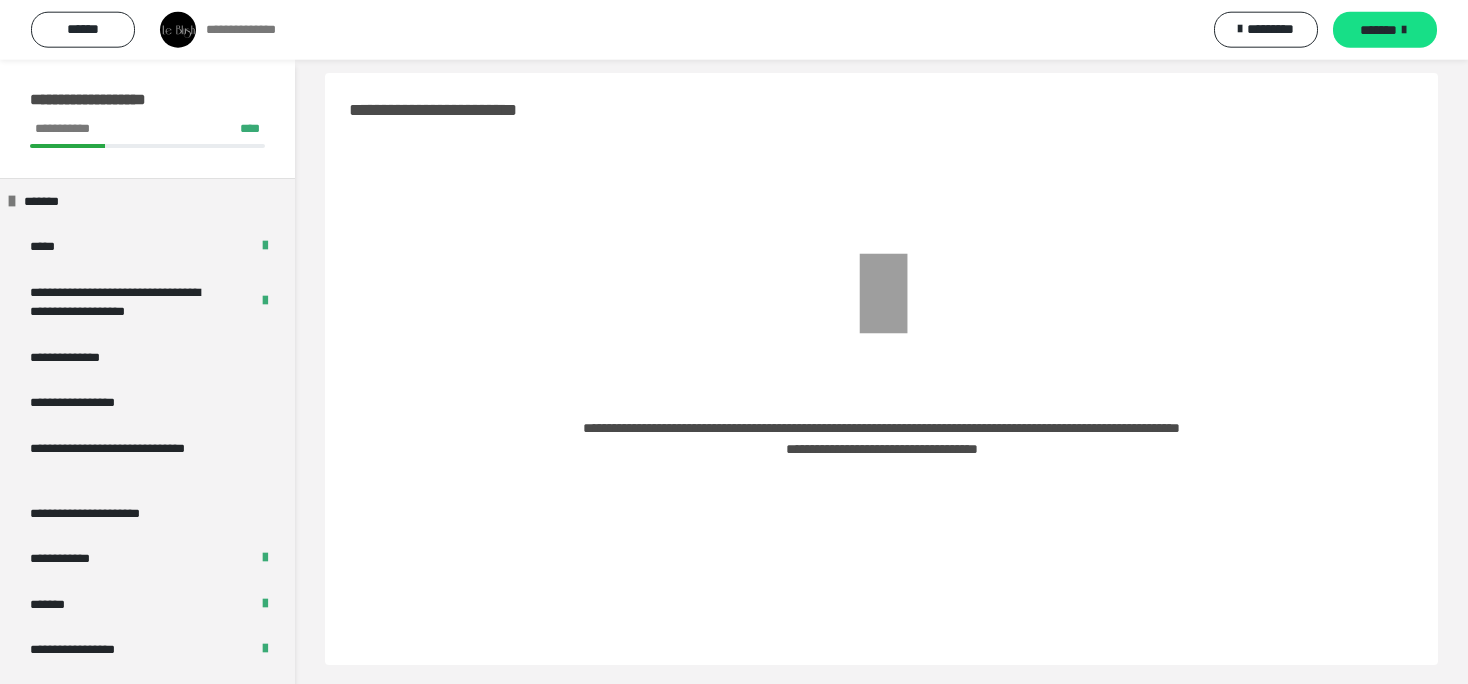 click on "*******" at bounding box center (1378, 30) 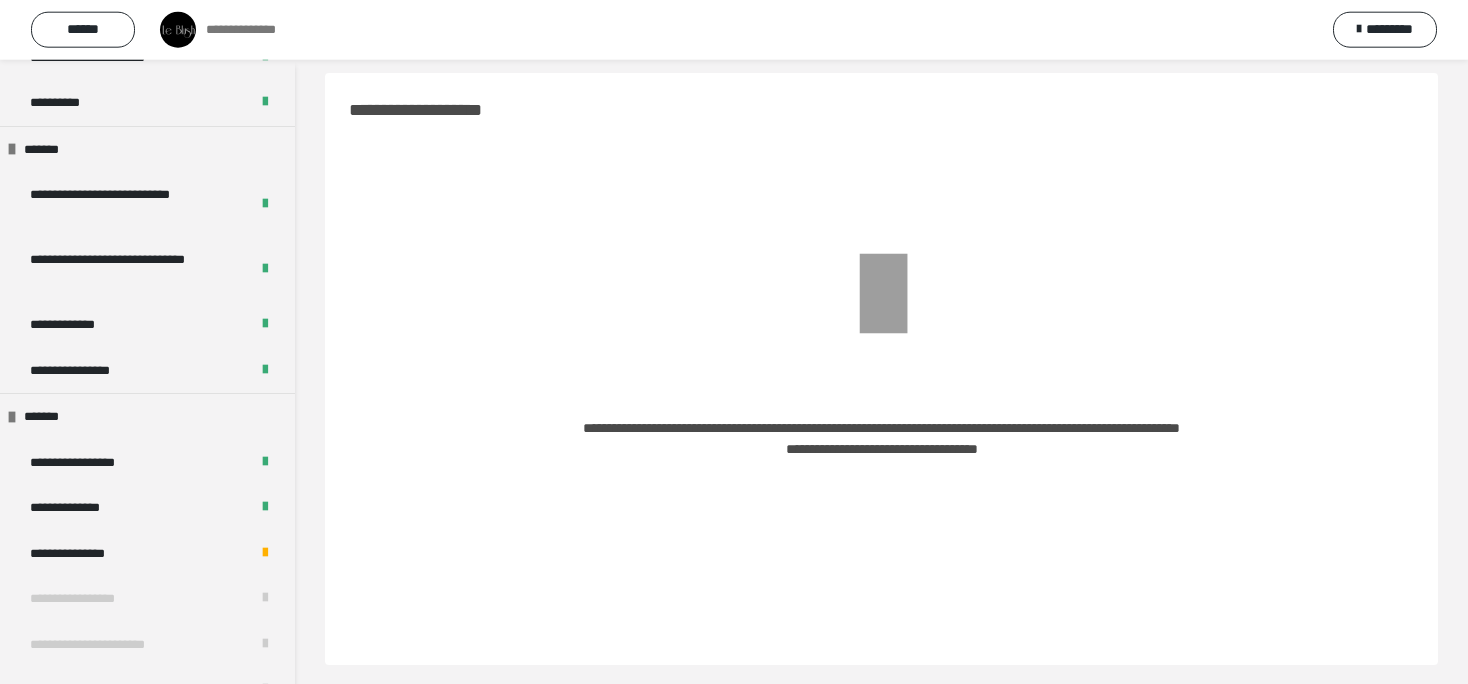 scroll, scrollTop: 644, scrollLeft: 0, axis: vertical 